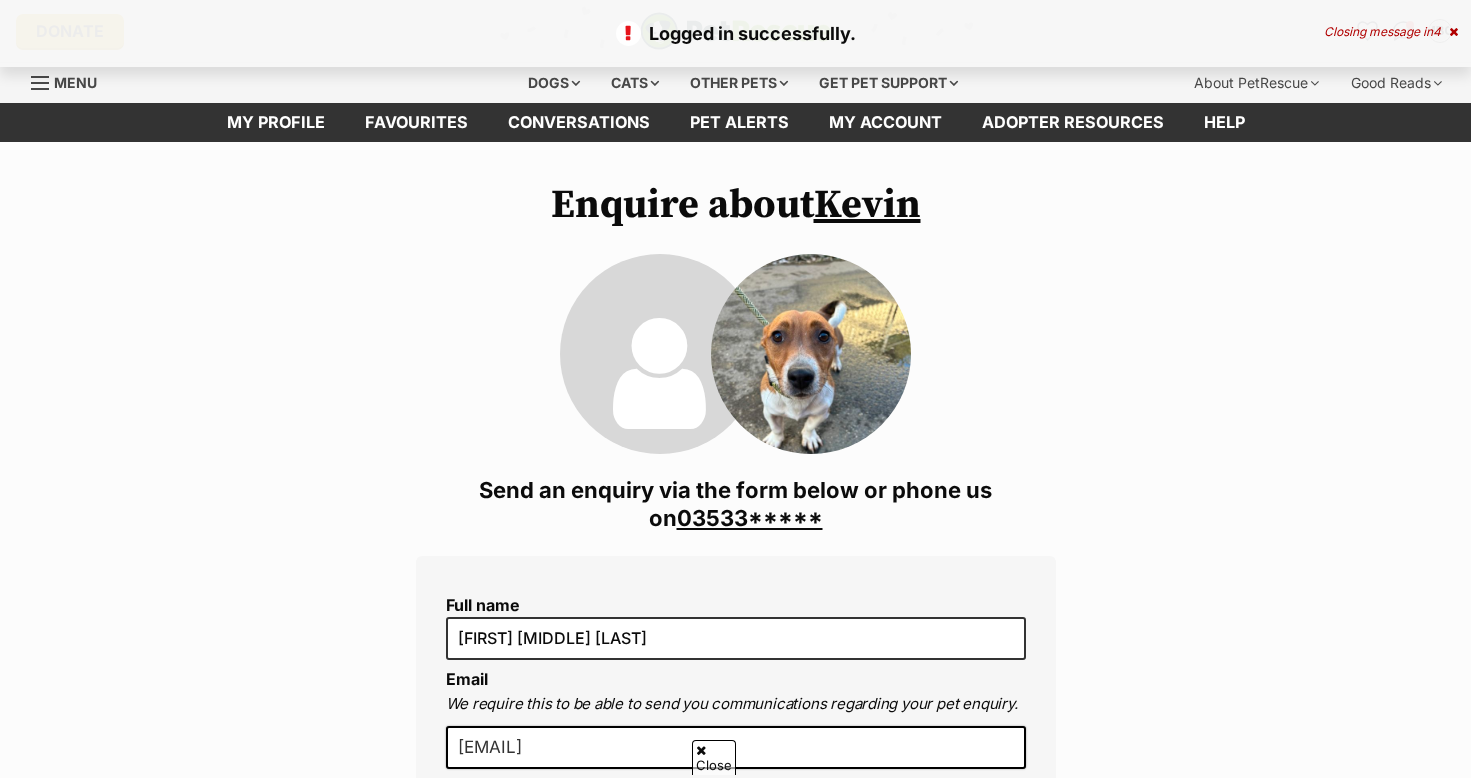 scroll, scrollTop: 700, scrollLeft: 0, axis: vertical 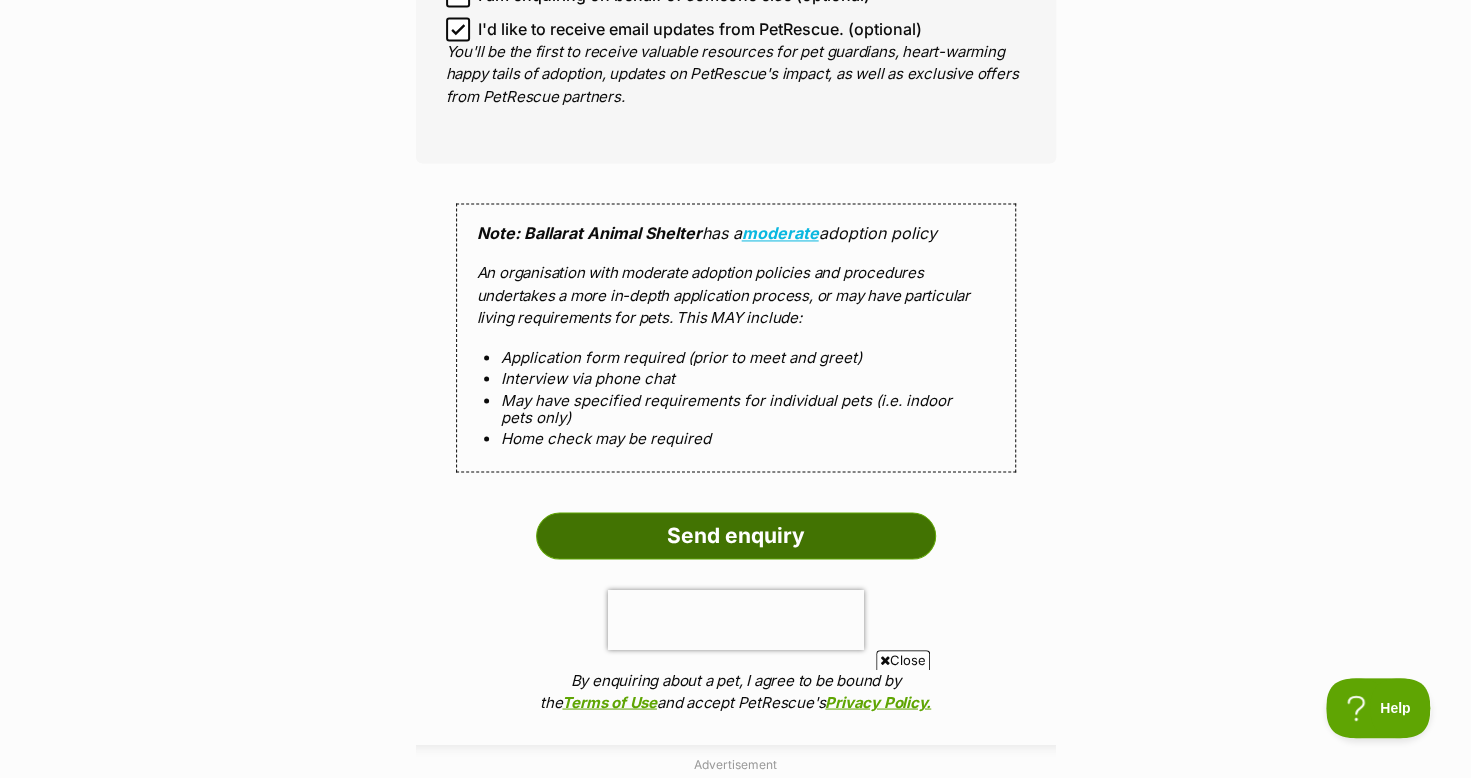 click on "Send enquiry" at bounding box center [736, 535] 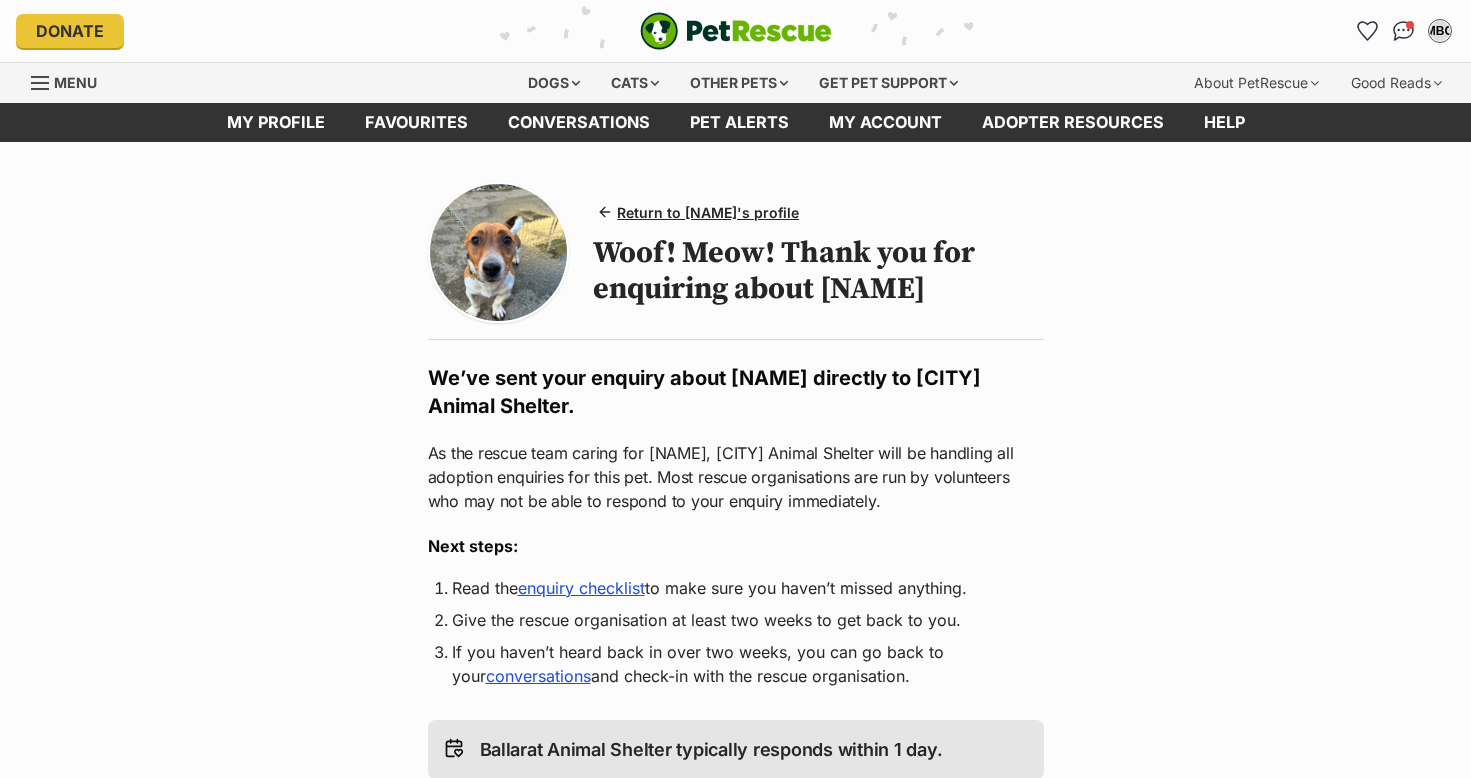 scroll, scrollTop: 0, scrollLeft: 0, axis: both 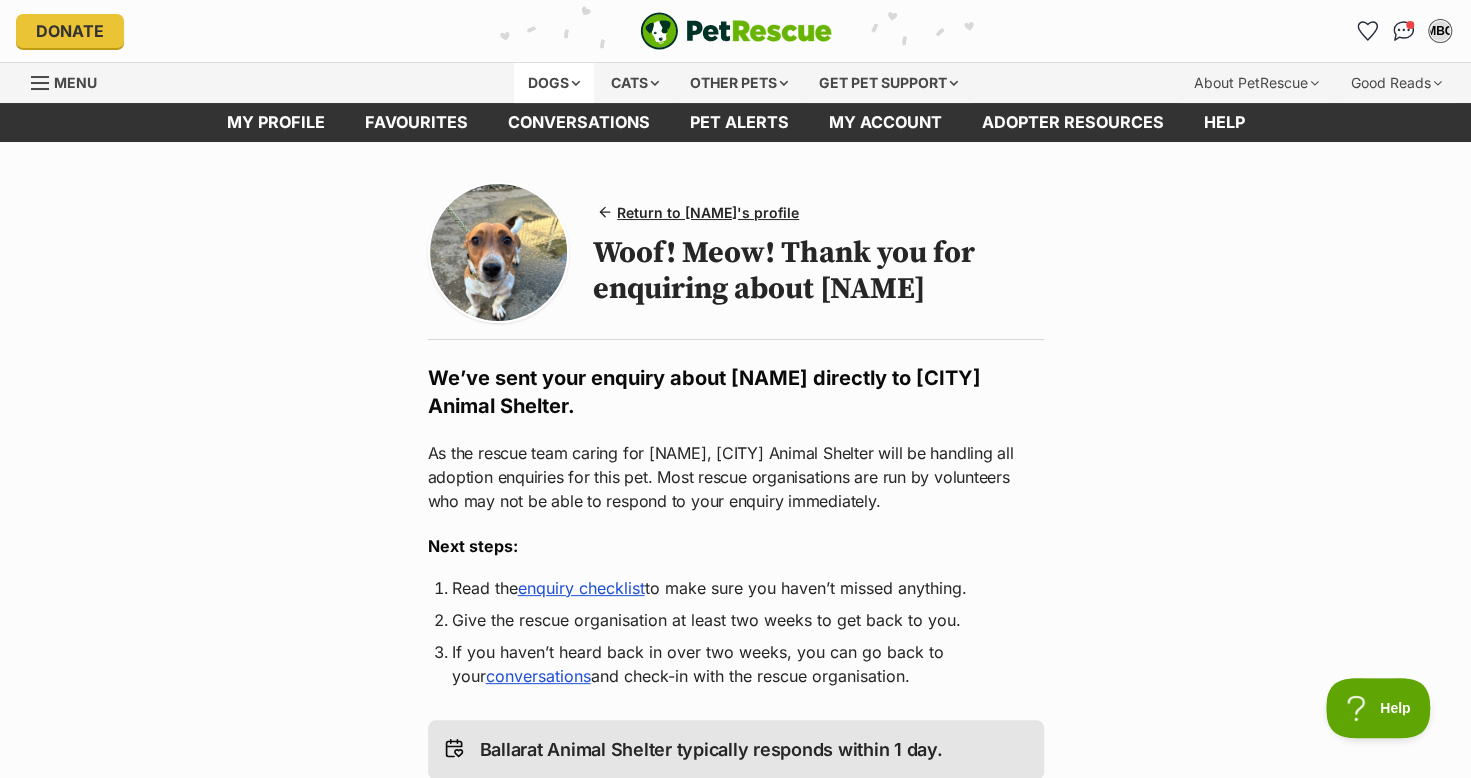 click on "Dogs" at bounding box center [554, 83] 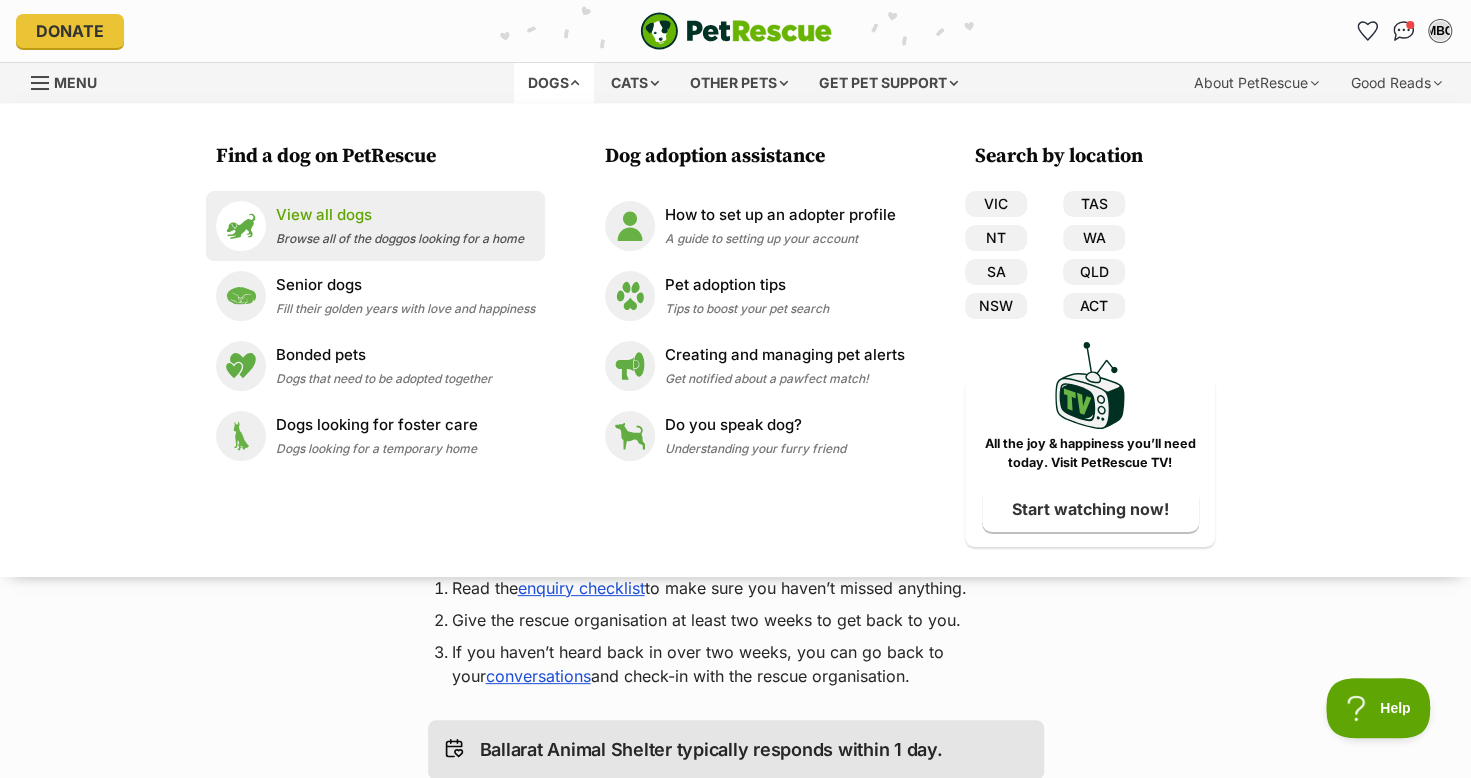 click on "View all dogs" at bounding box center [400, 215] 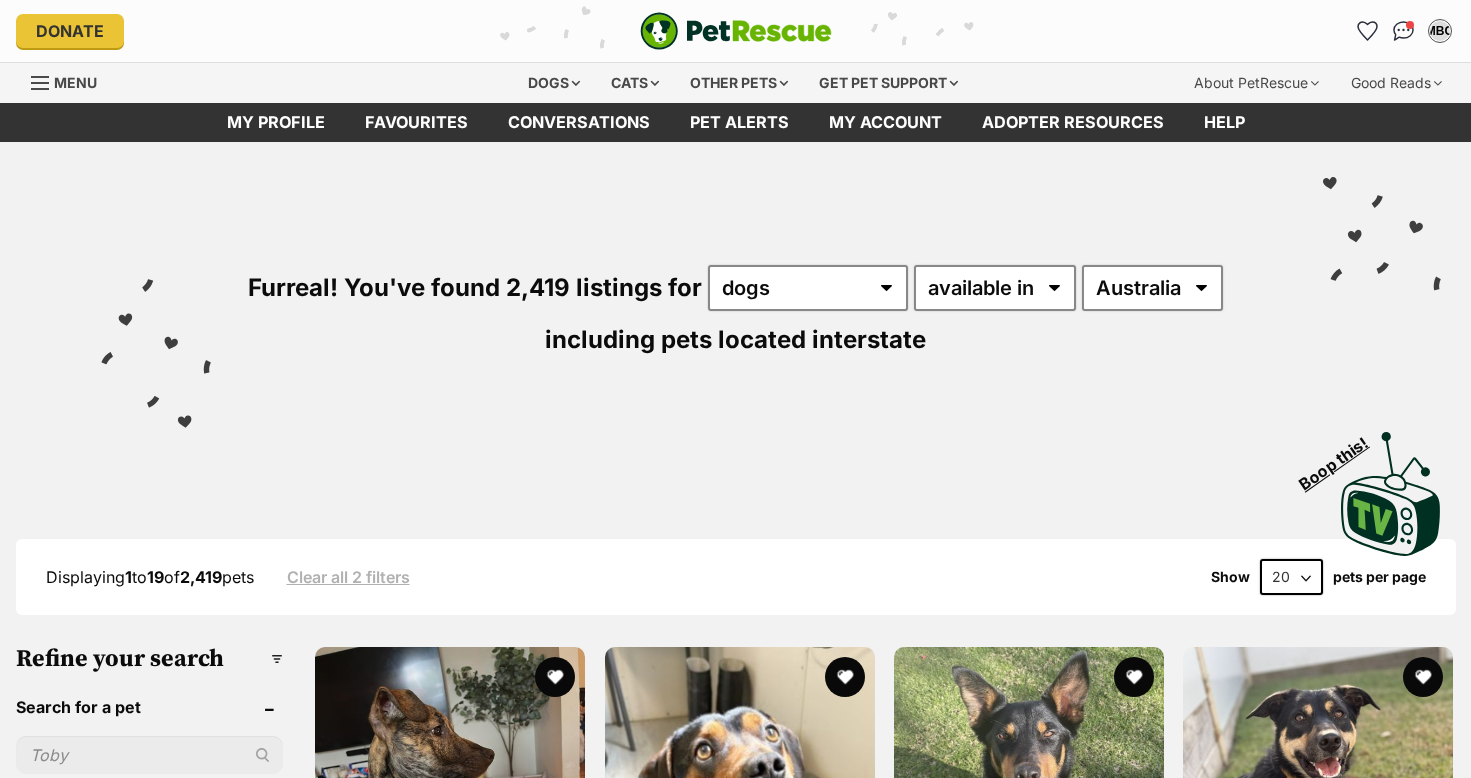 scroll, scrollTop: 0, scrollLeft: 0, axis: both 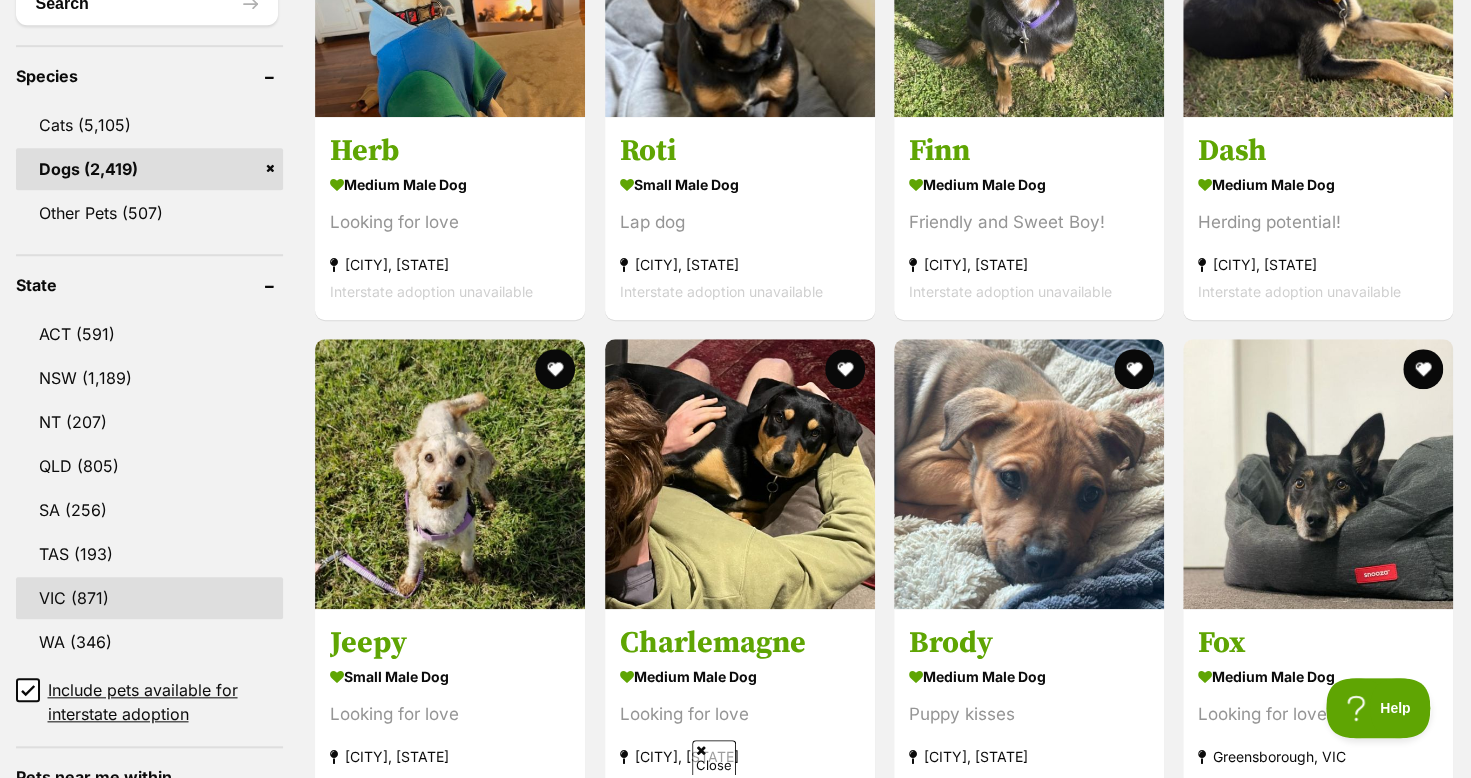 click on "VIC (871)" at bounding box center [150, 598] 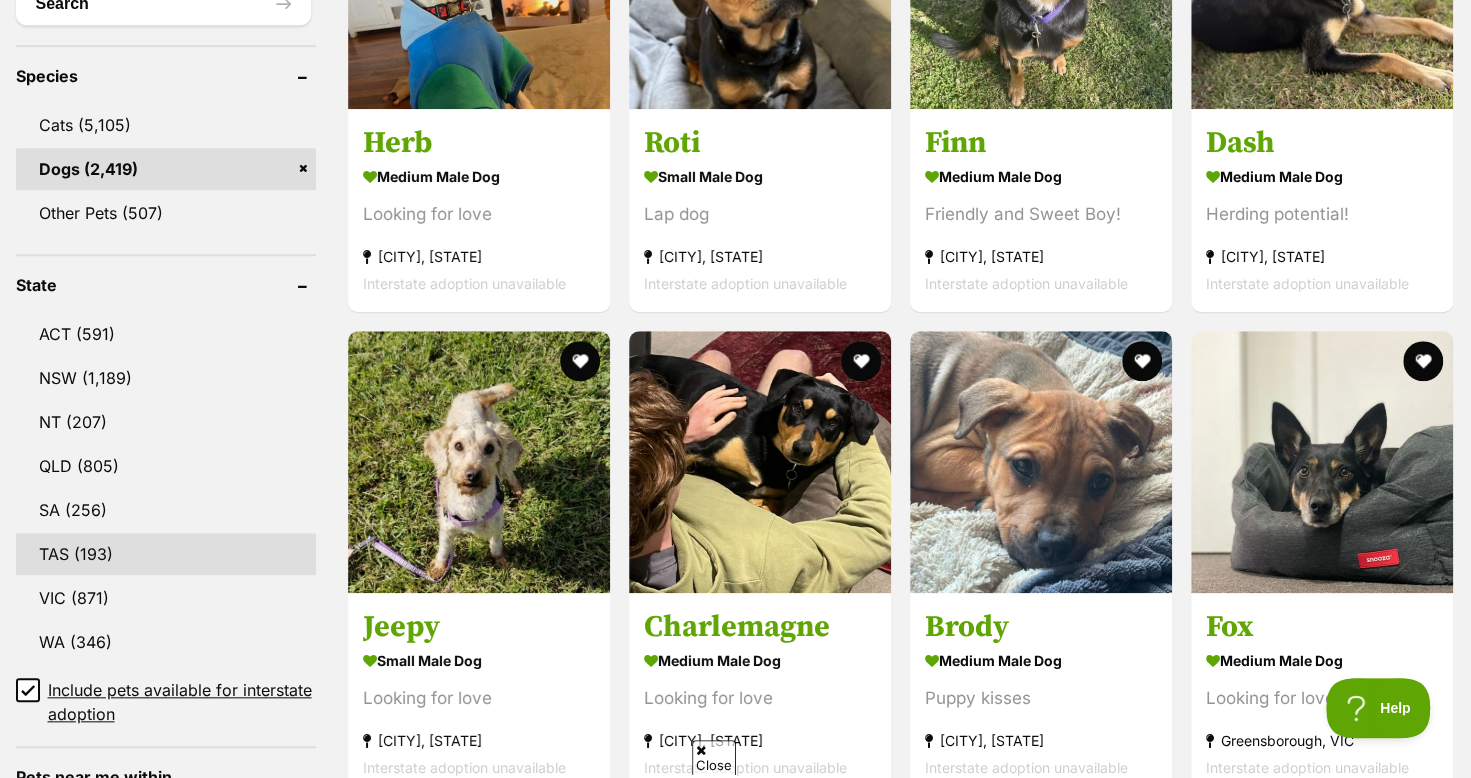 scroll, scrollTop: 0, scrollLeft: 0, axis: both 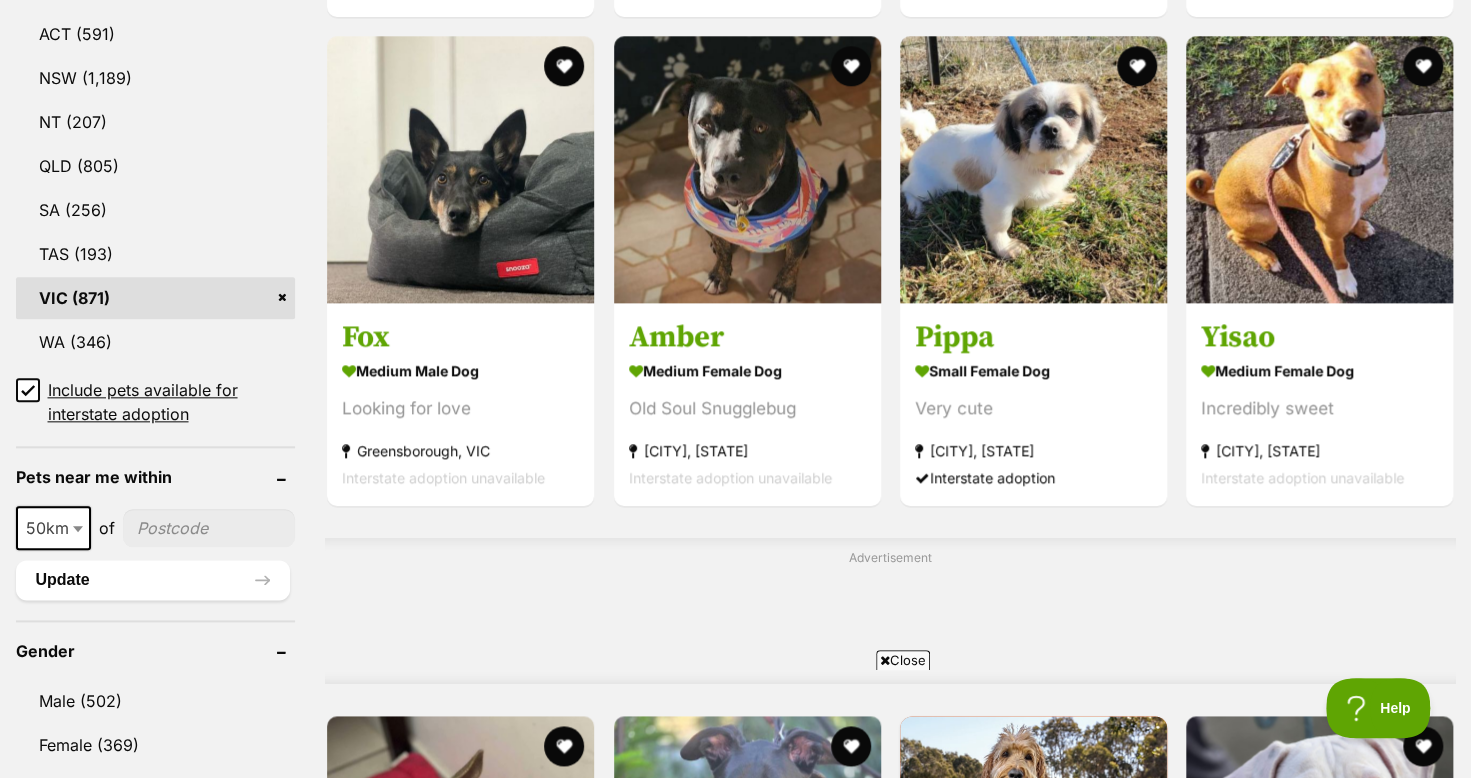 click at bounding box center (78, 529) 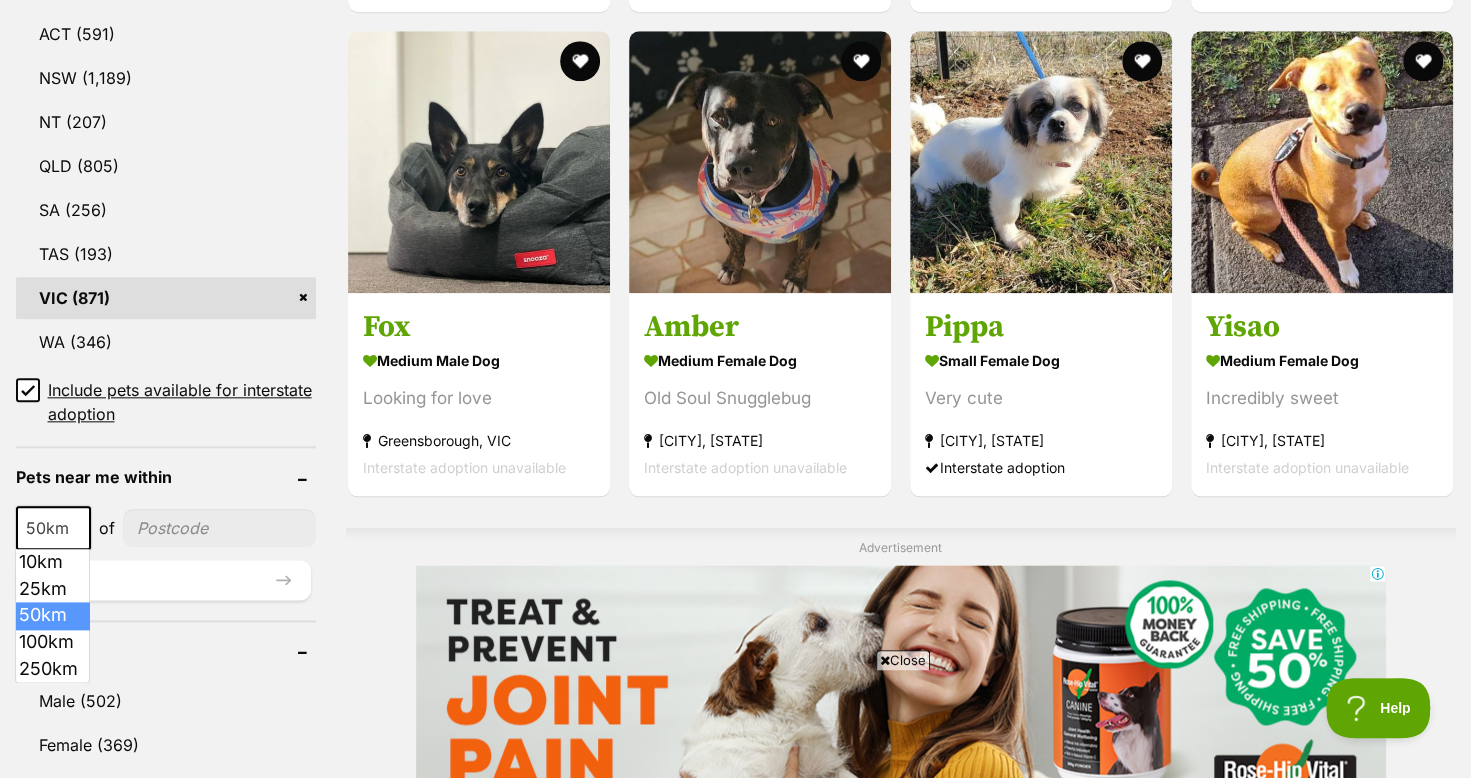 scroll, scrollTop: 0, scrollLeft: 0, axis: both 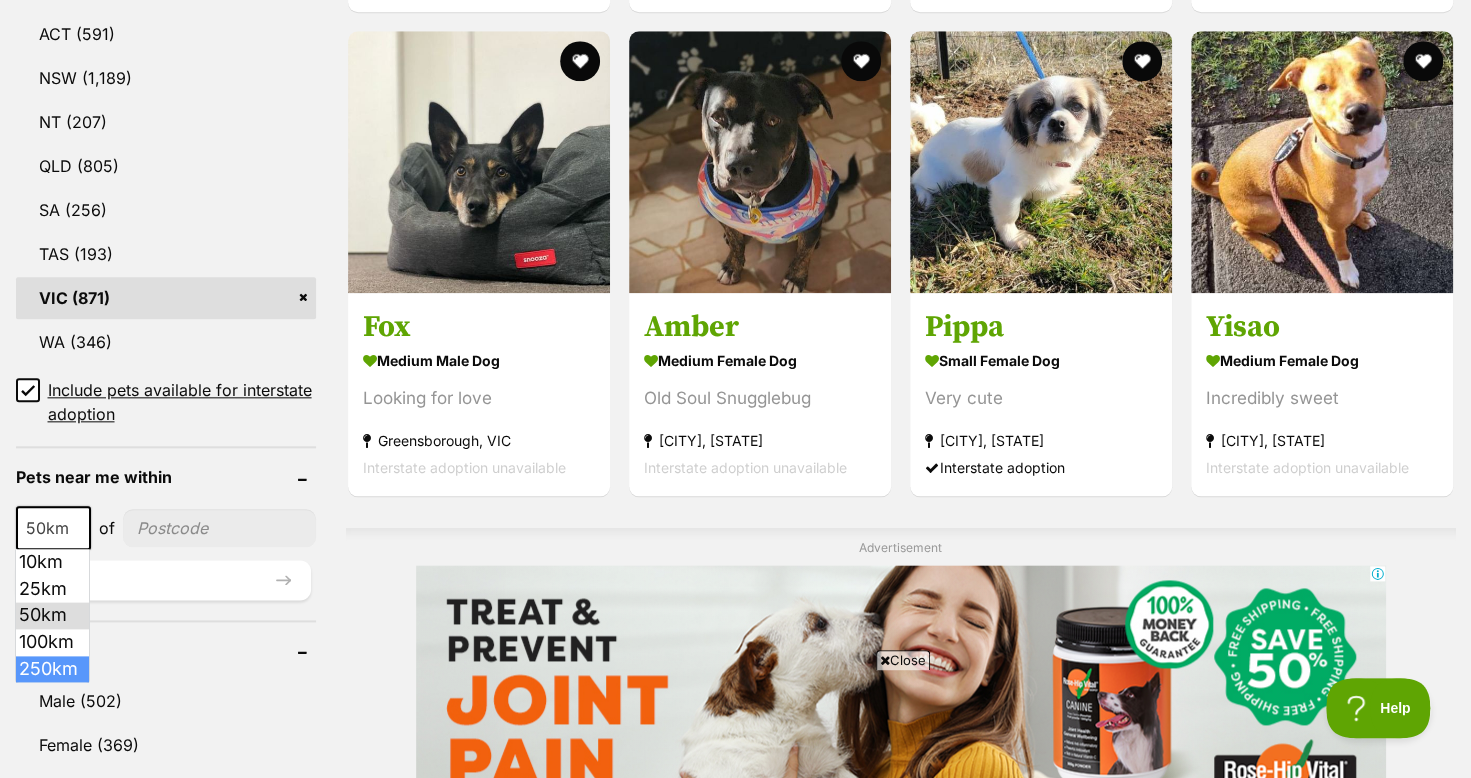 select on "250" 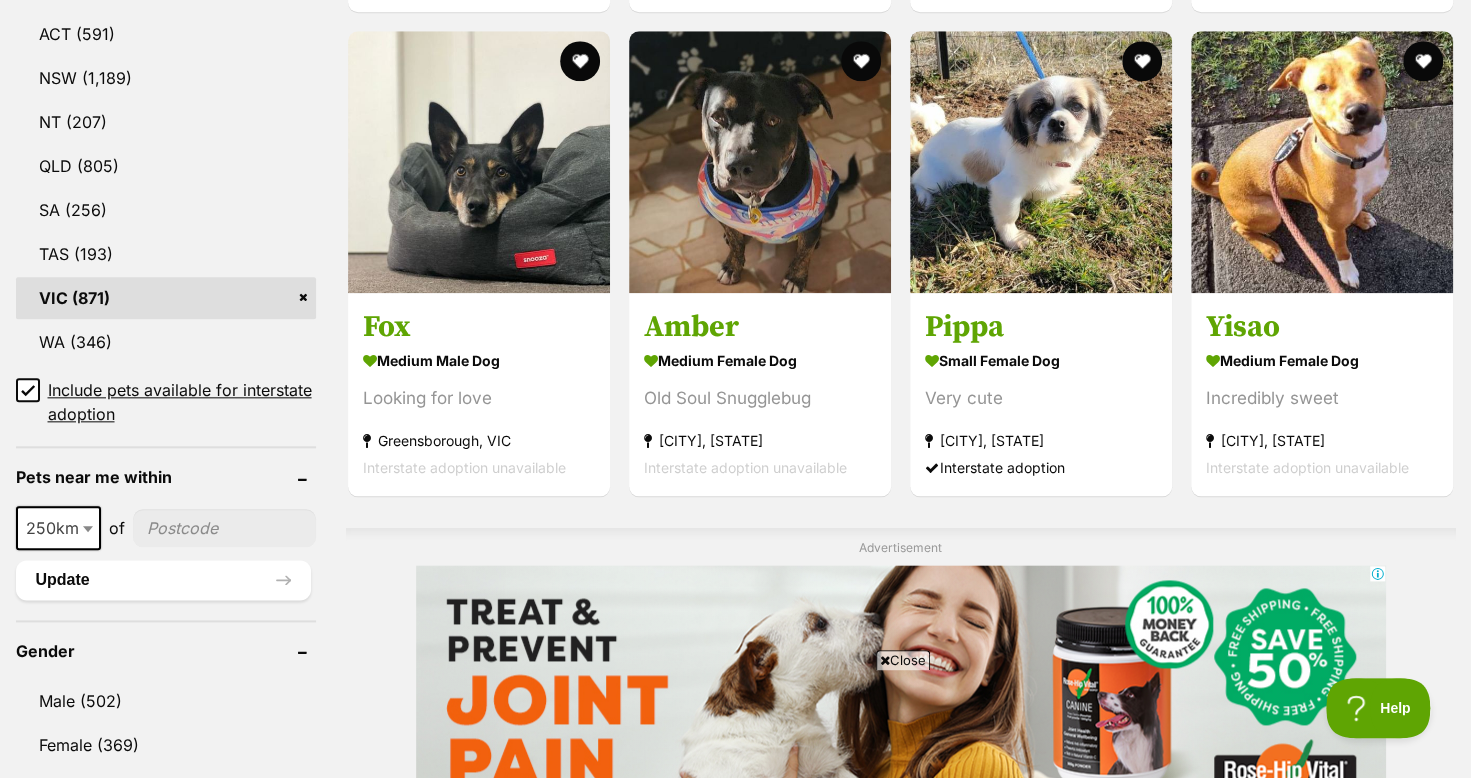 click at bounding box center (224, 528) 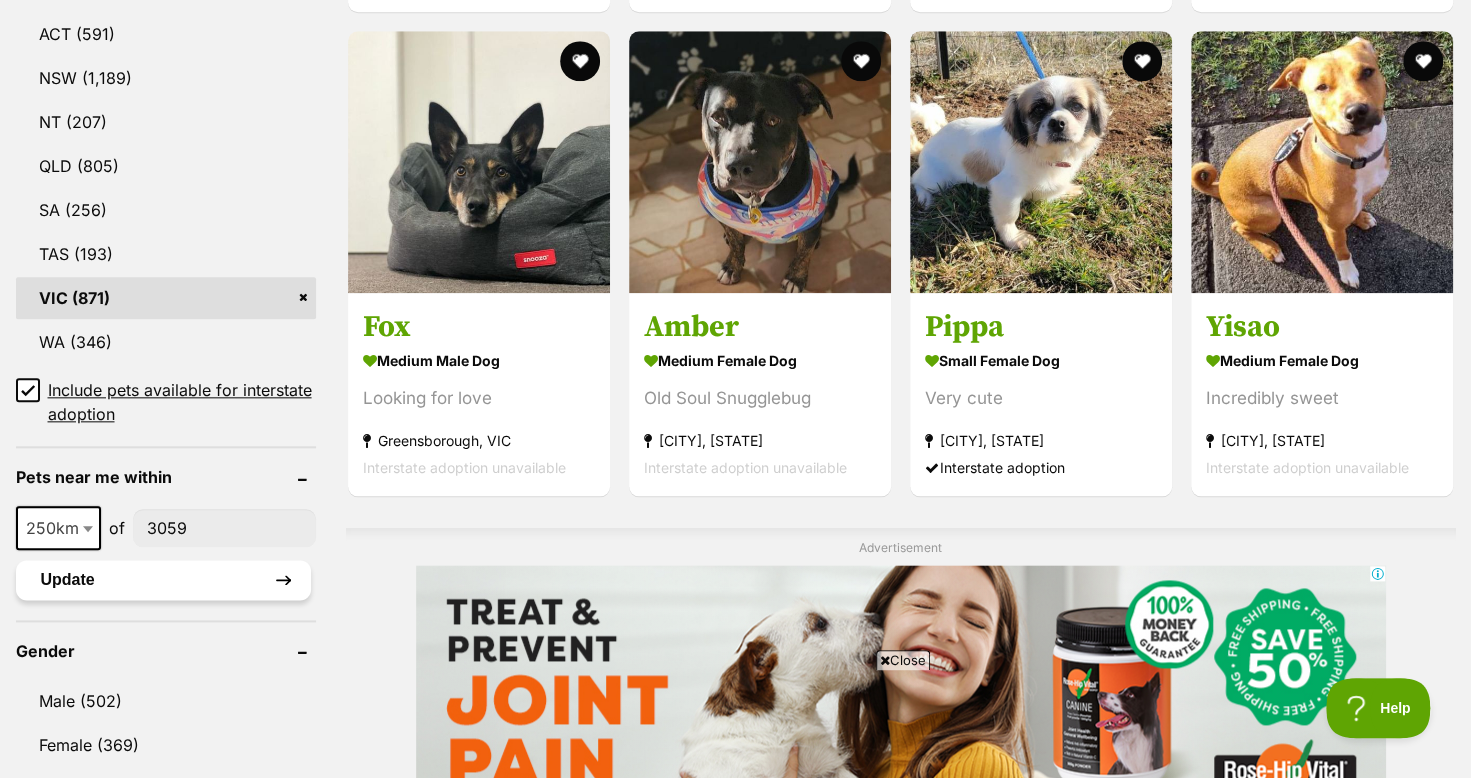click on "Update" at bounding box center (163, 580) 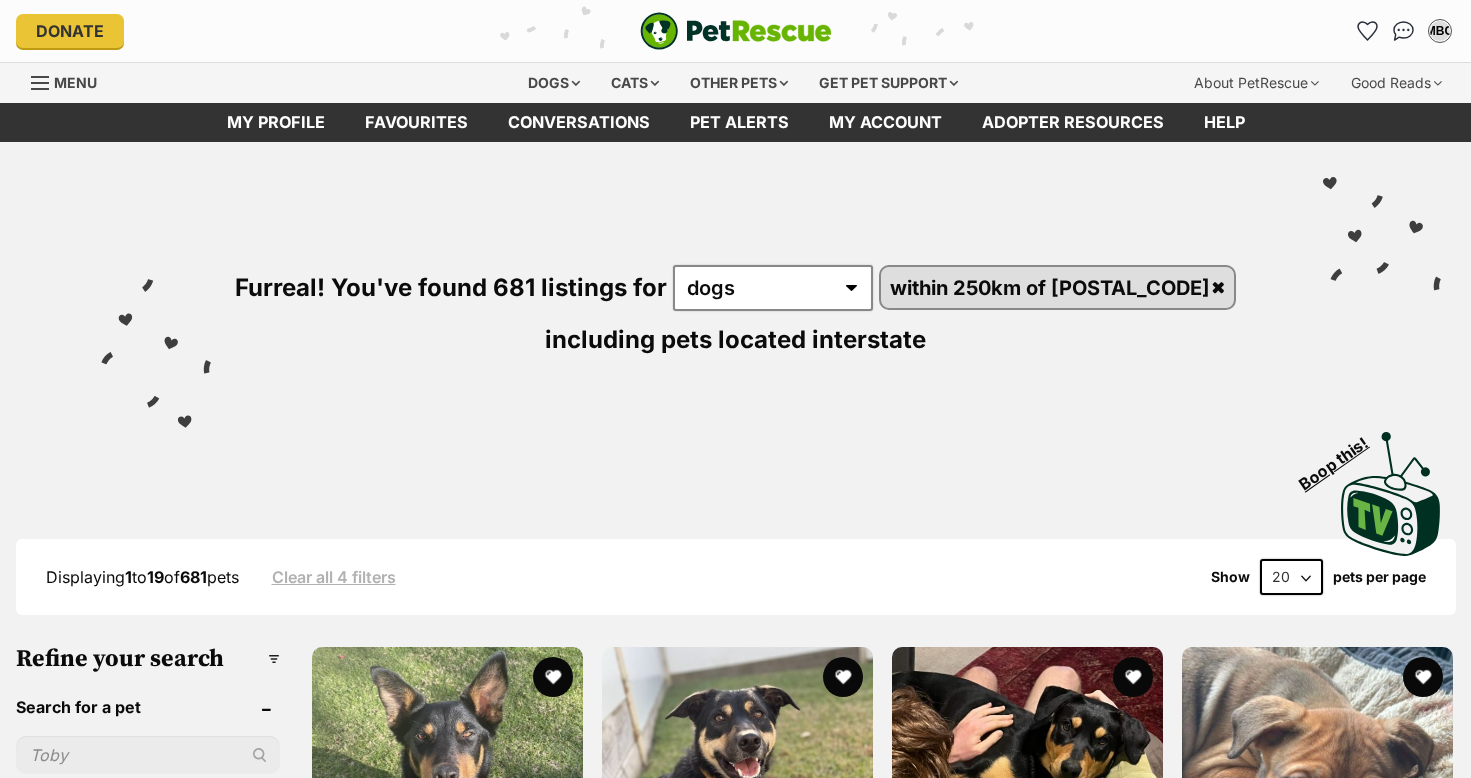 scroll, scrollTop: 84, scrollLeft: 0, axis: vertical 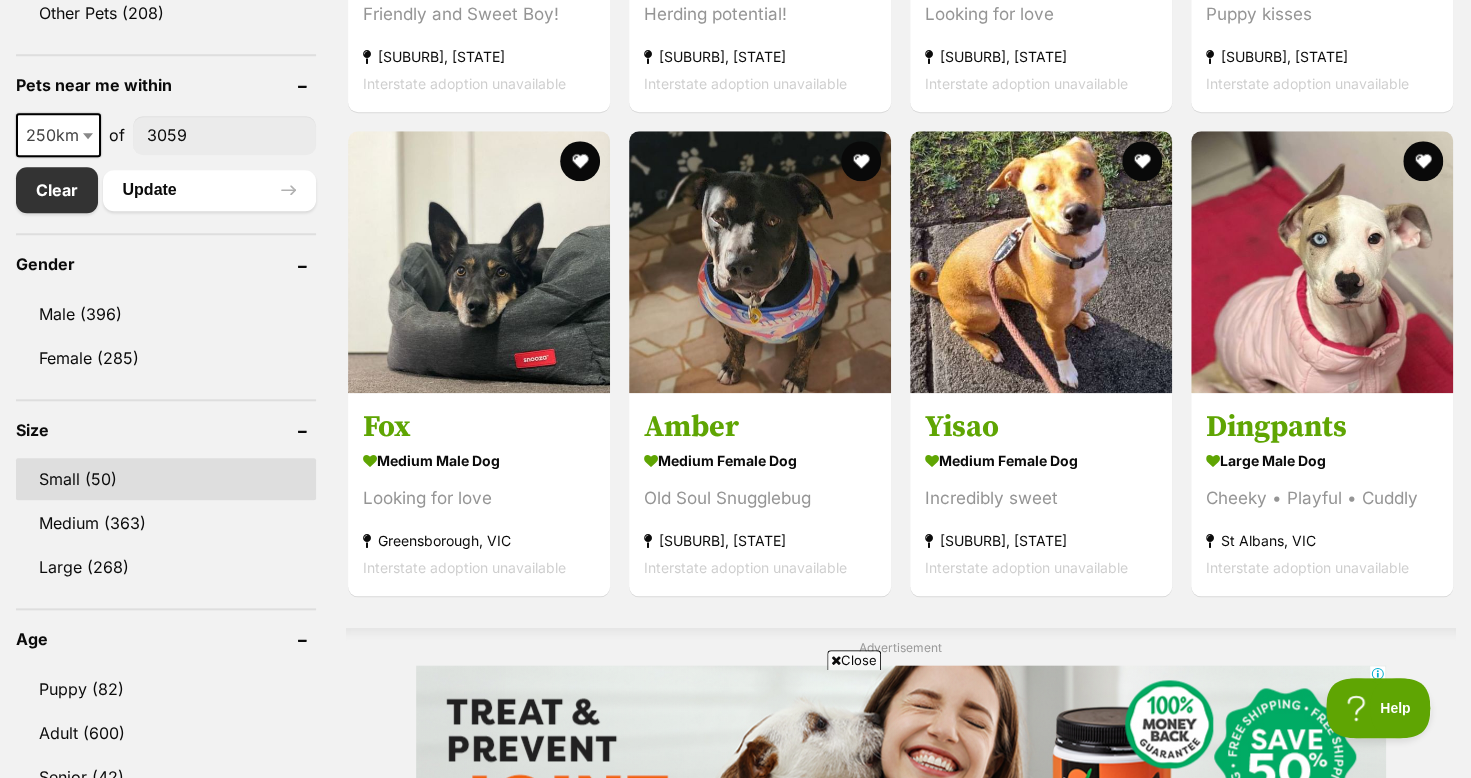 click on "Small (50)" at bounding box center [166, 479] 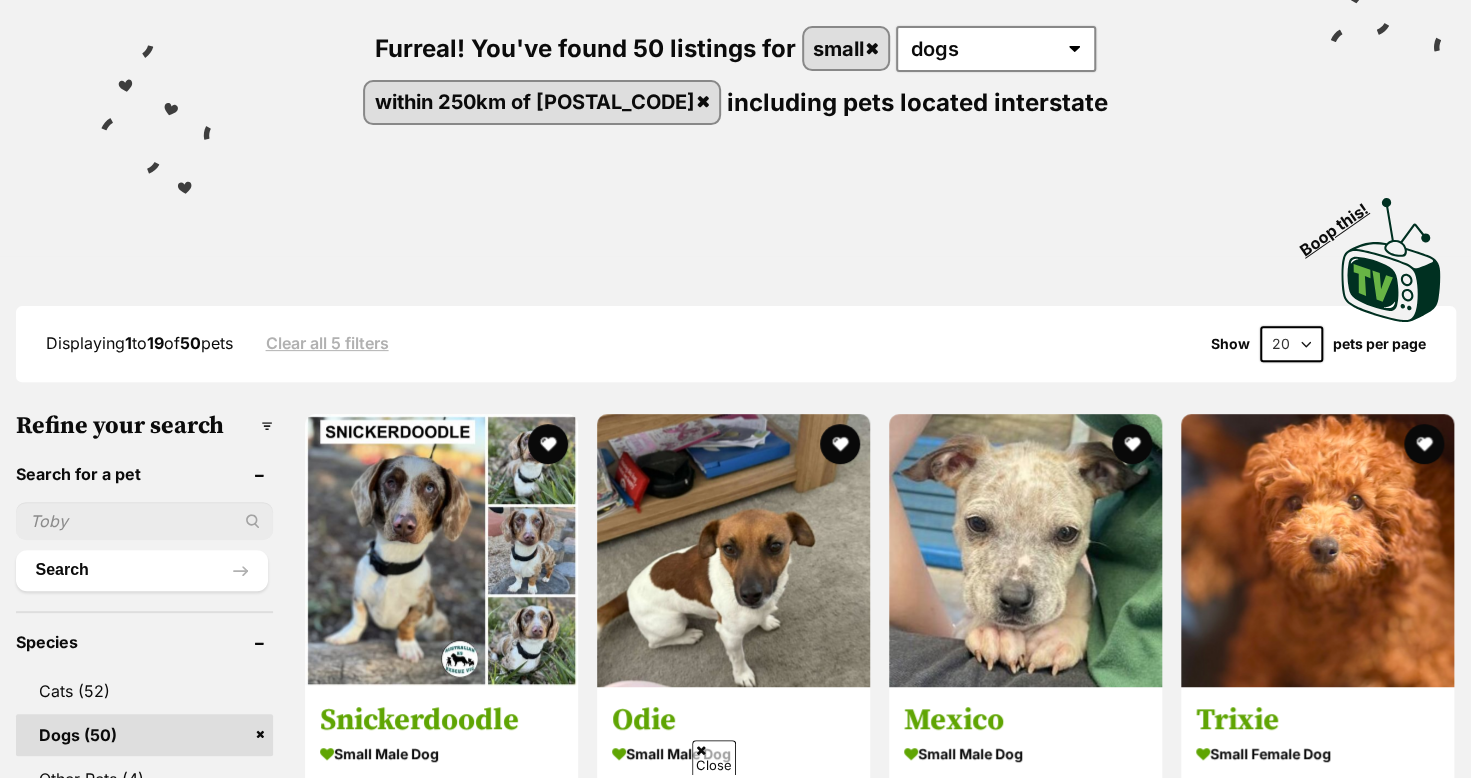 scroll, scrollTop: 0, scrollLeft: 0, axis: both 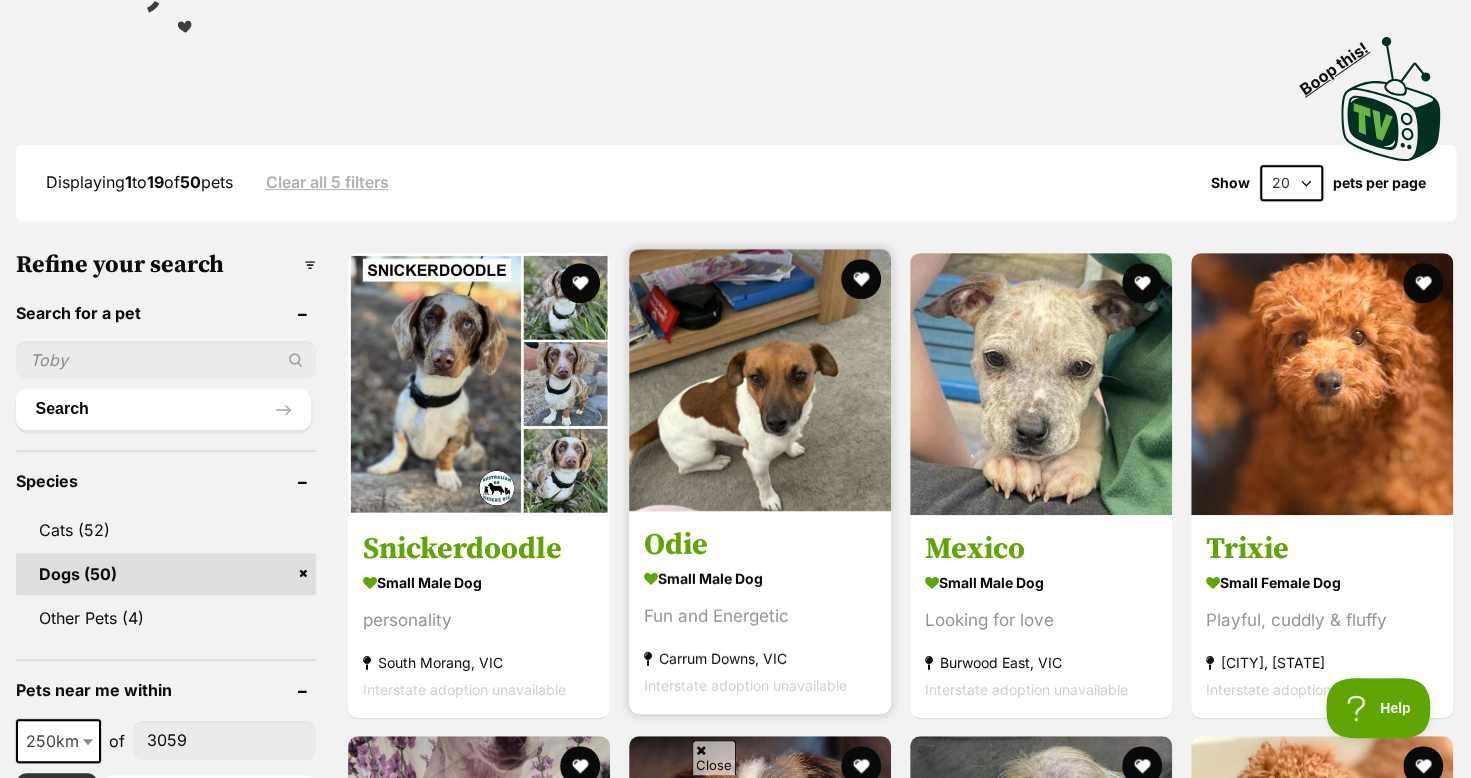 click at bounding box center [760, 380] 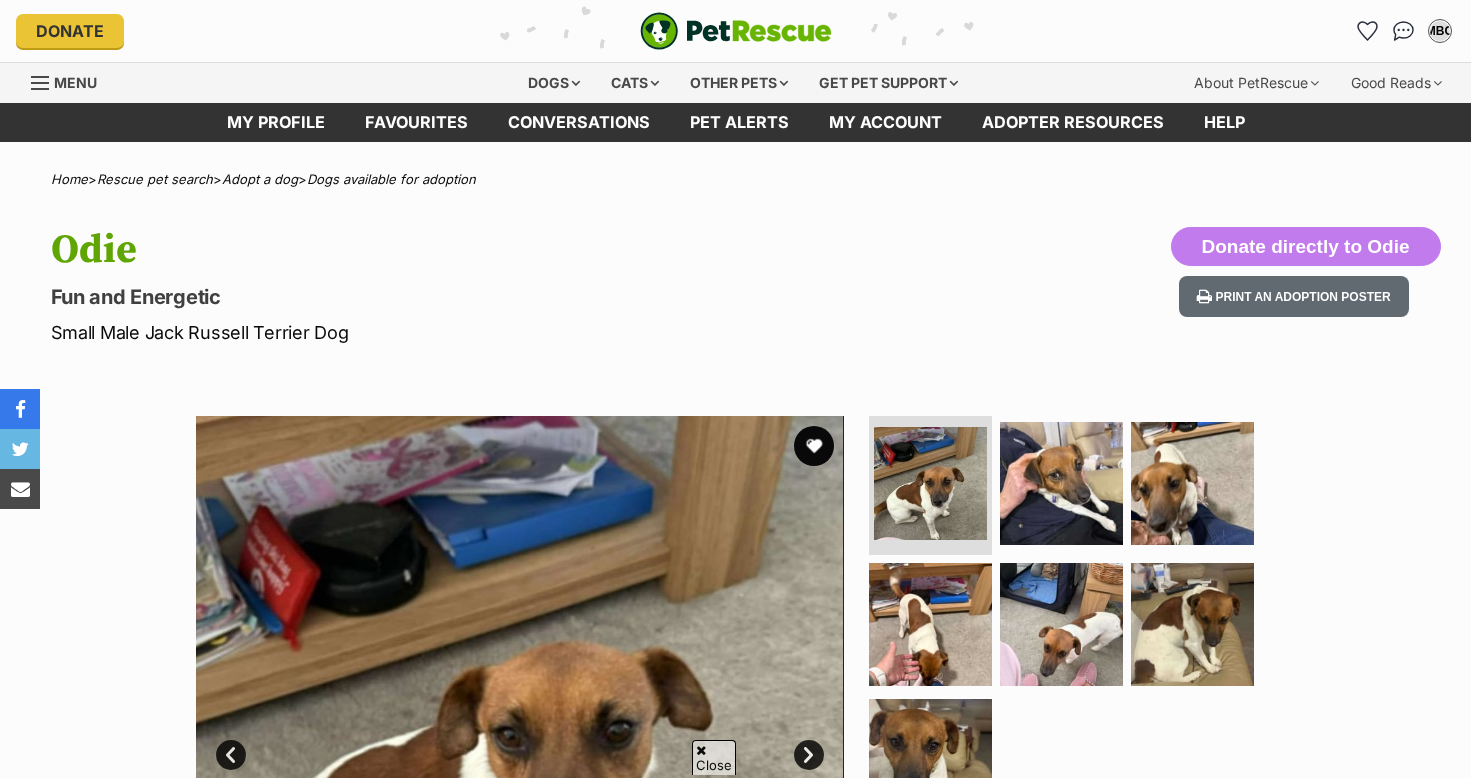 scroll, scrollTop: 800, scrollLeft: 0, axis: vertical 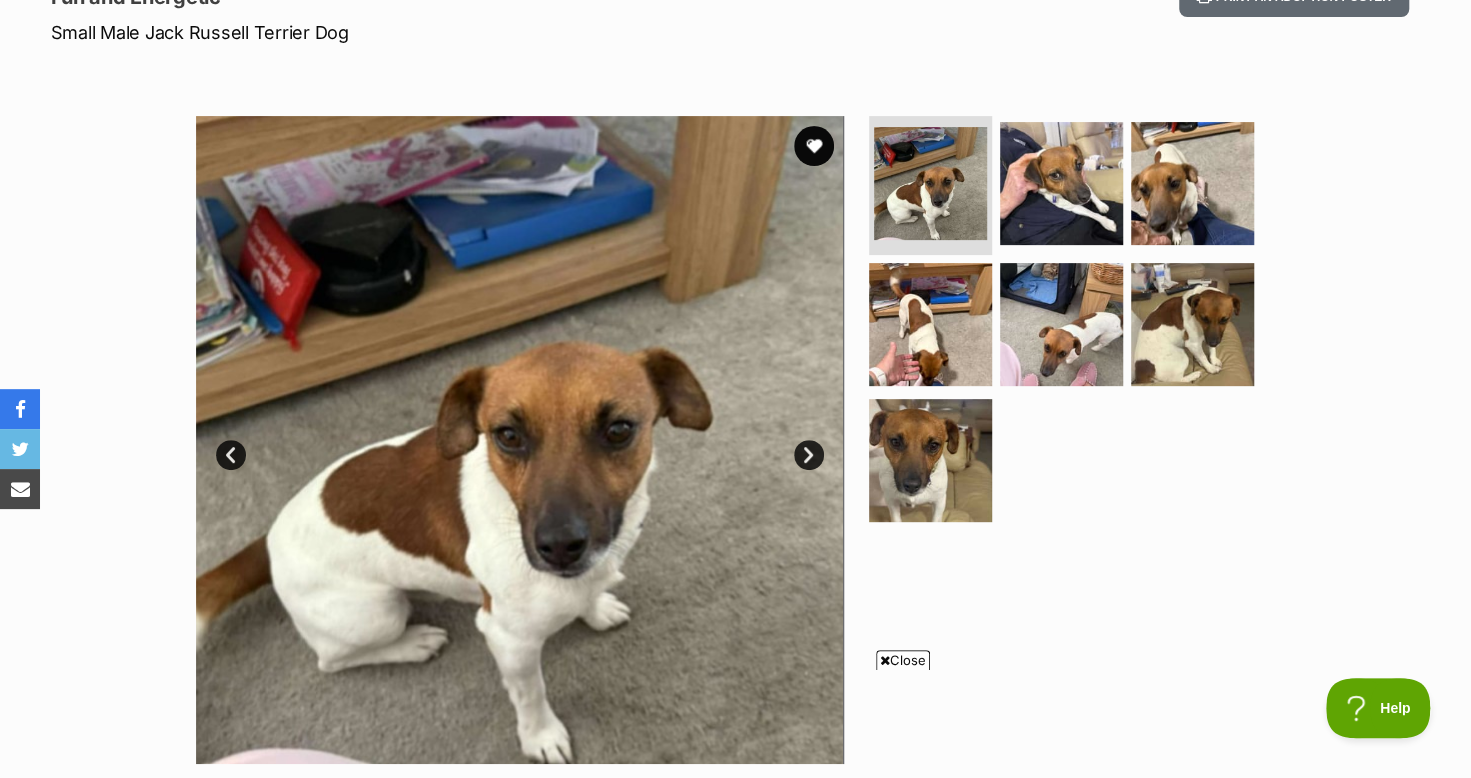 click on "Next" at bounding box center (809, 455) 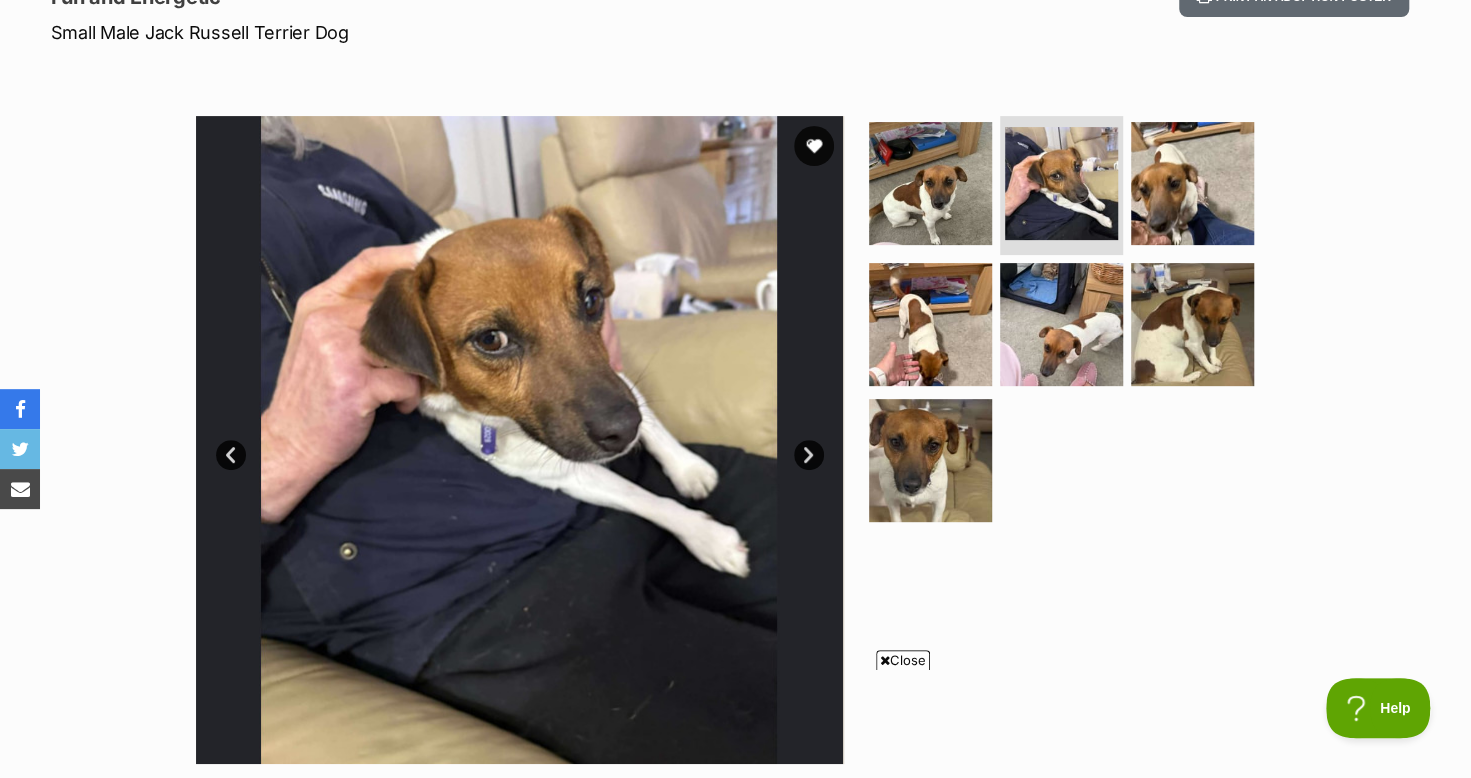 click on "Next" at bounding box center (809, 455) 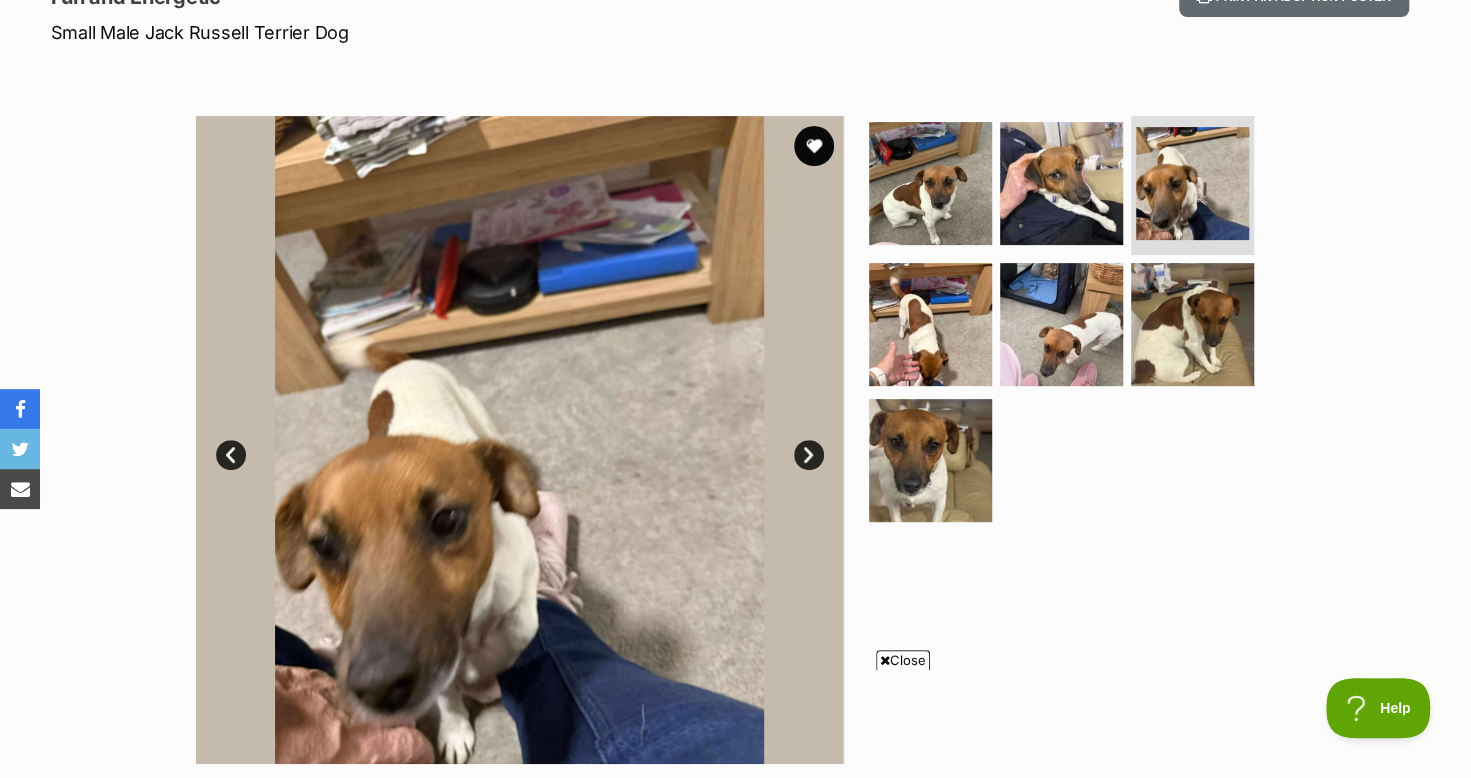 click on "Next" at bounding box center (809, 455) 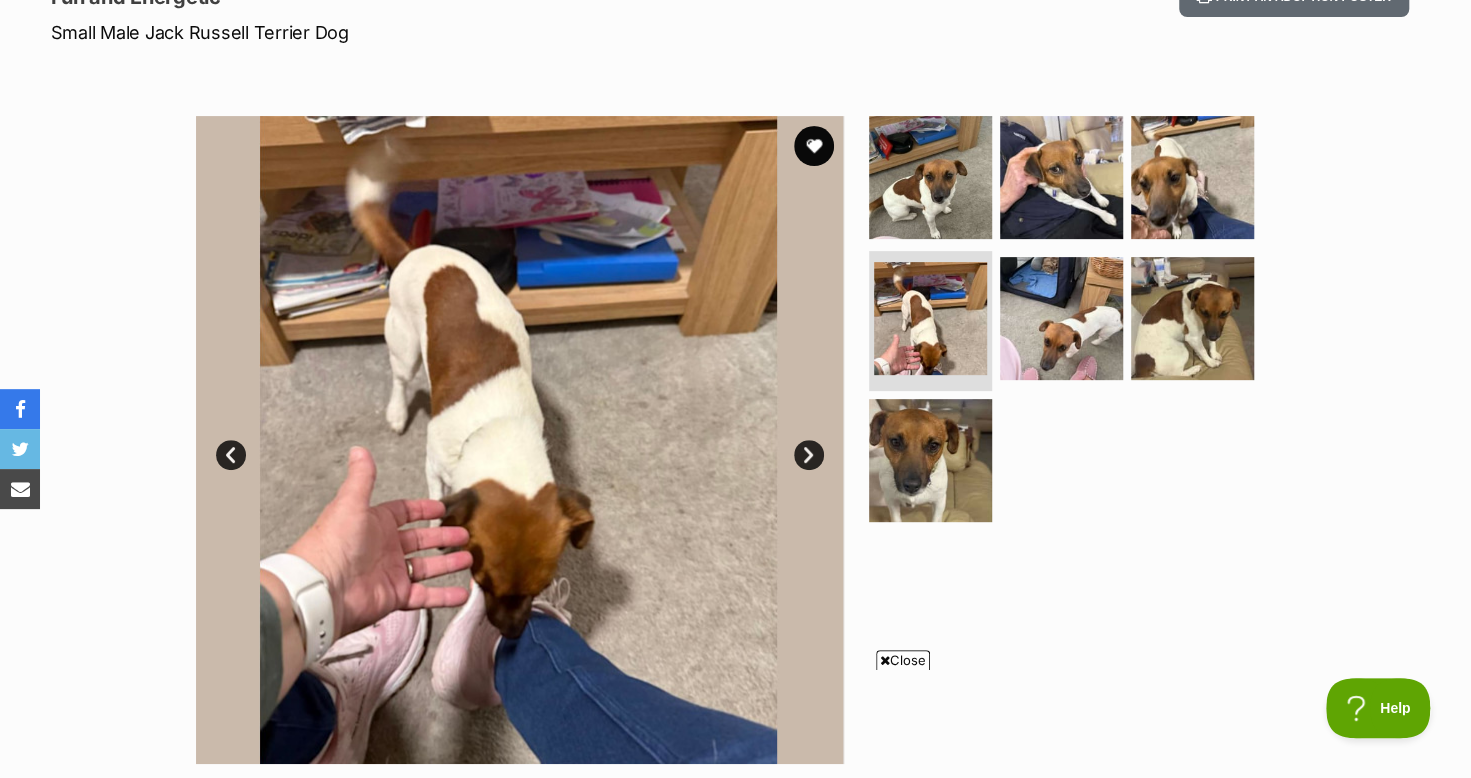 click on "Next" at bounding box center [809, 455] 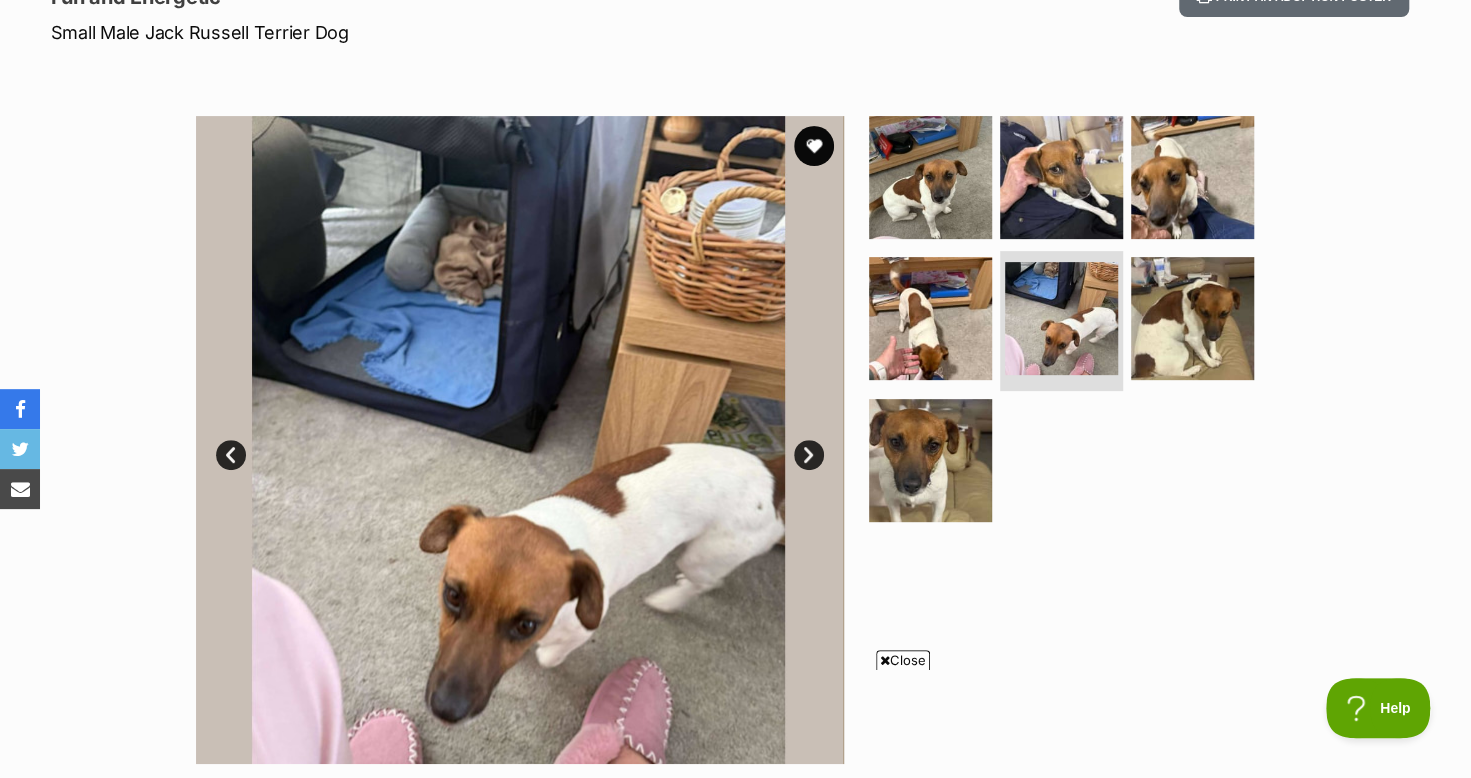 click on "Next" at bounding box center (809, 455) 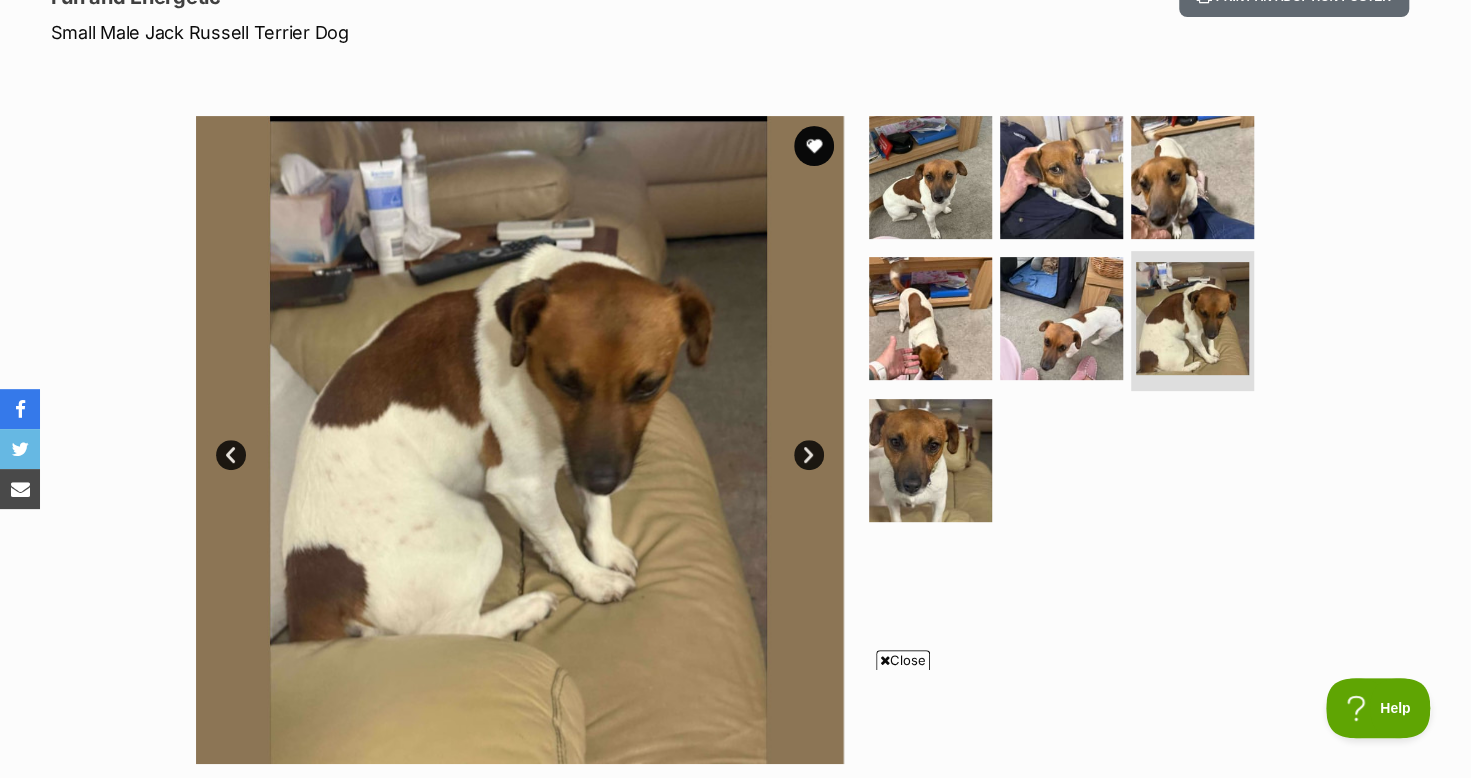 click on "Next" at bounding box center (809, 455) 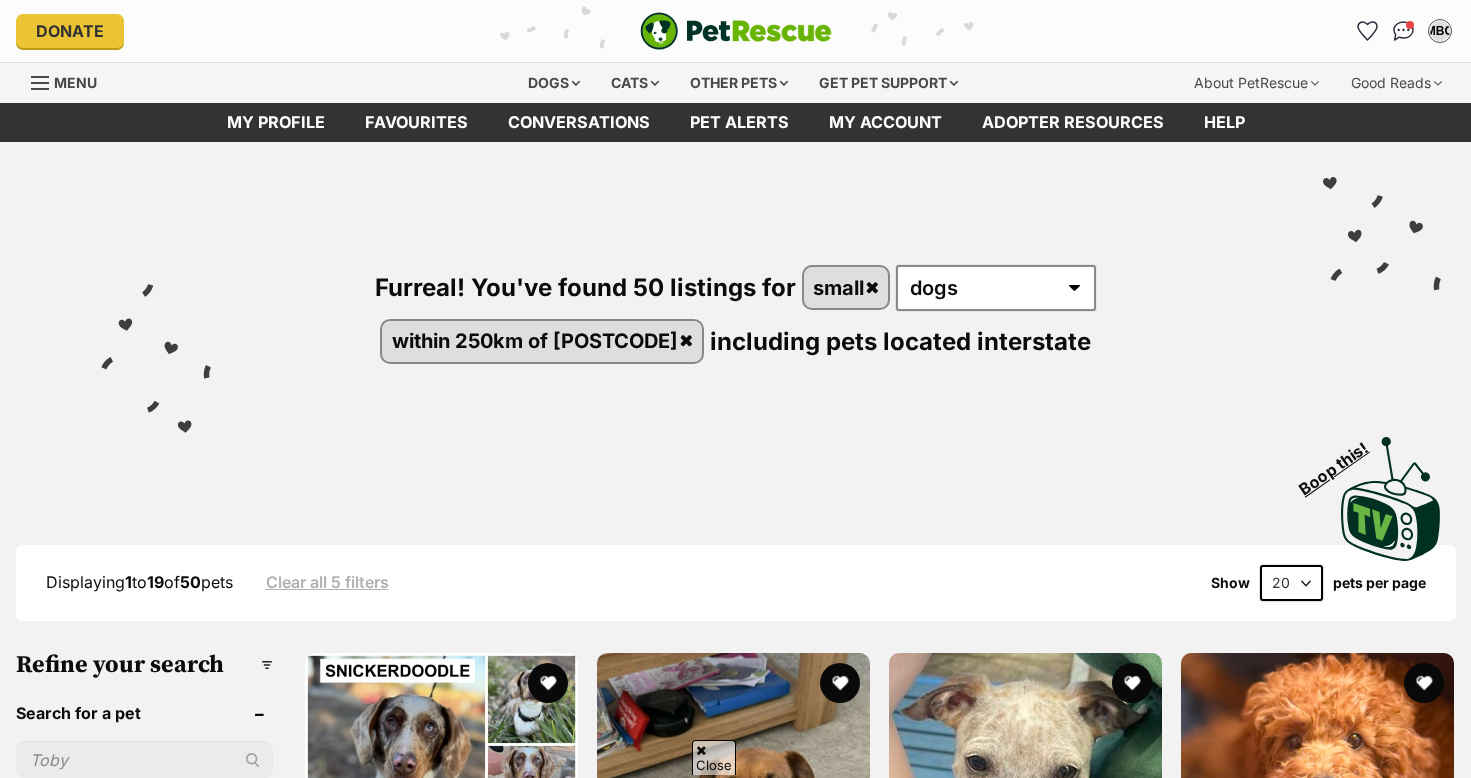 scroll, scrollTop: 400, scrollLeft: 0, axis: vertical 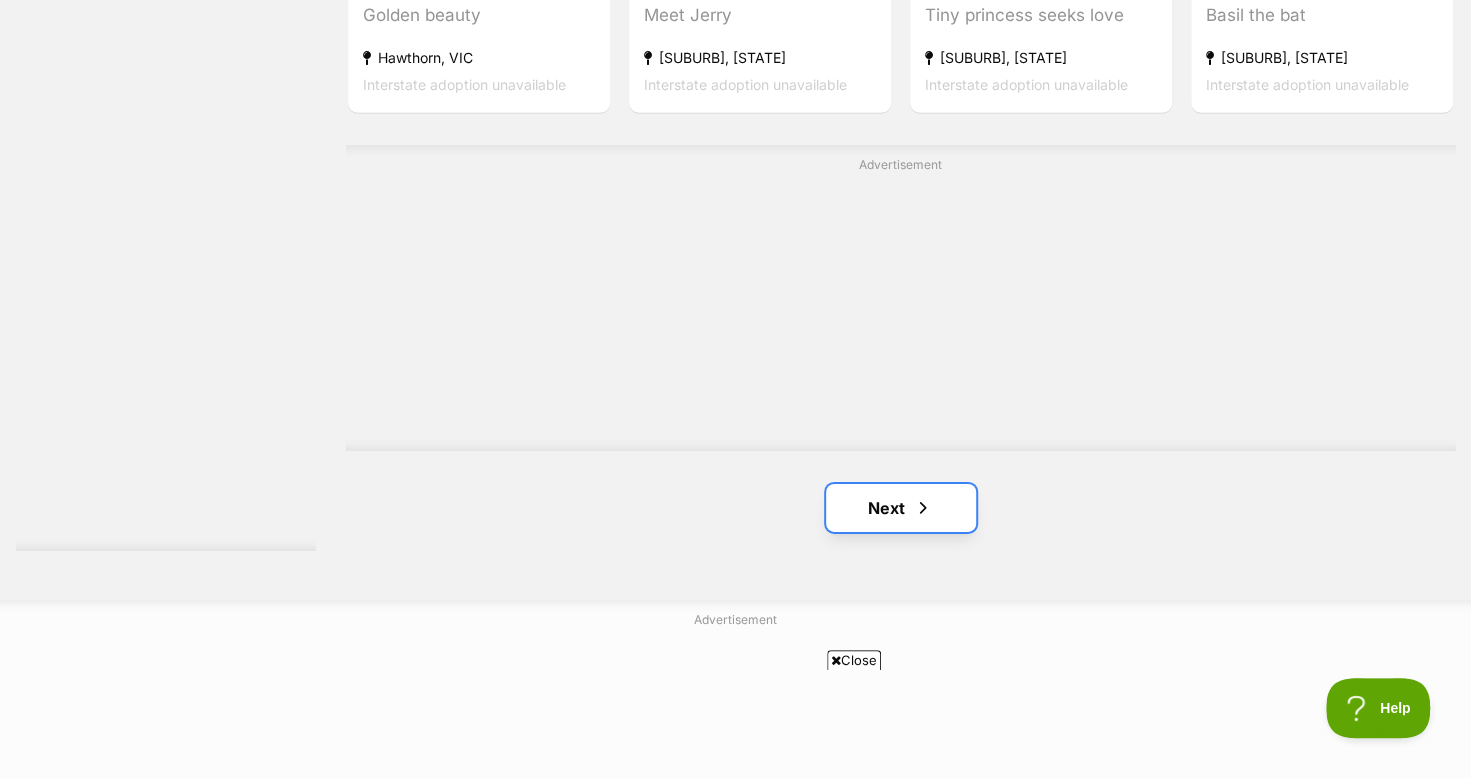 click on "Next" at bounding box center (901, 508) 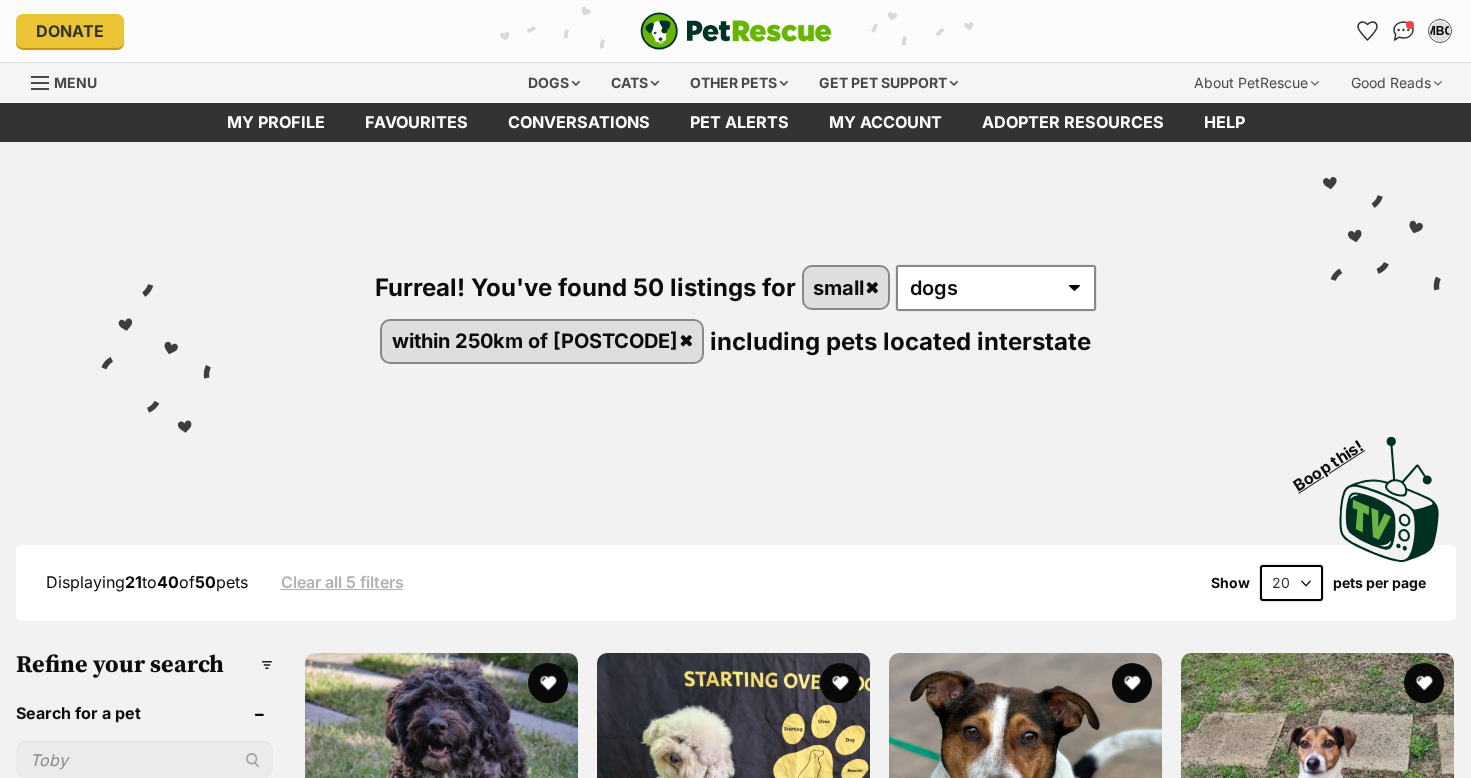 scroll, scrollTop: 0, scrollLeft: 0, axis: both 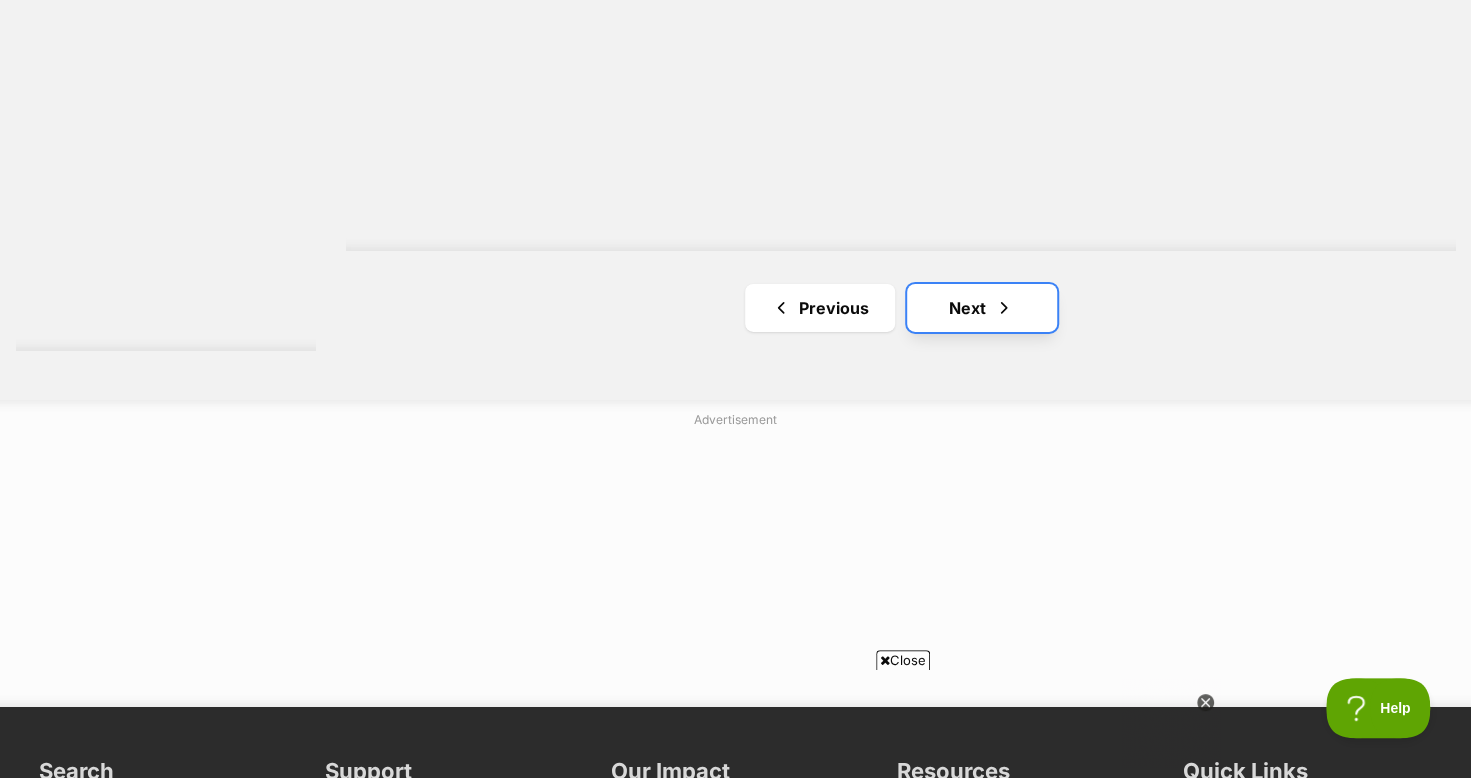 click on "Next" at bounding box center (982, 308) 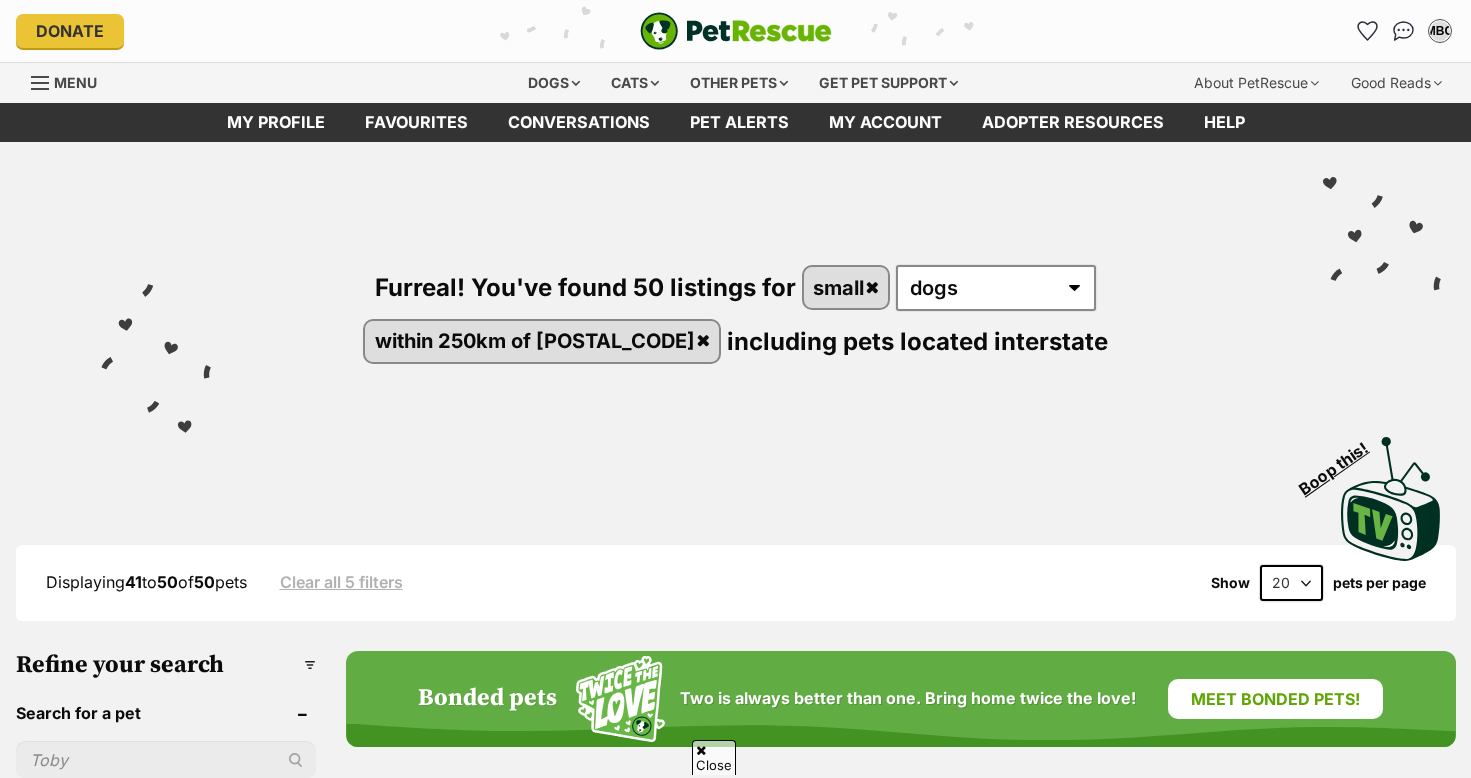 scroll, scrollTop: 400, scrollLeft: 0, axis: vertical 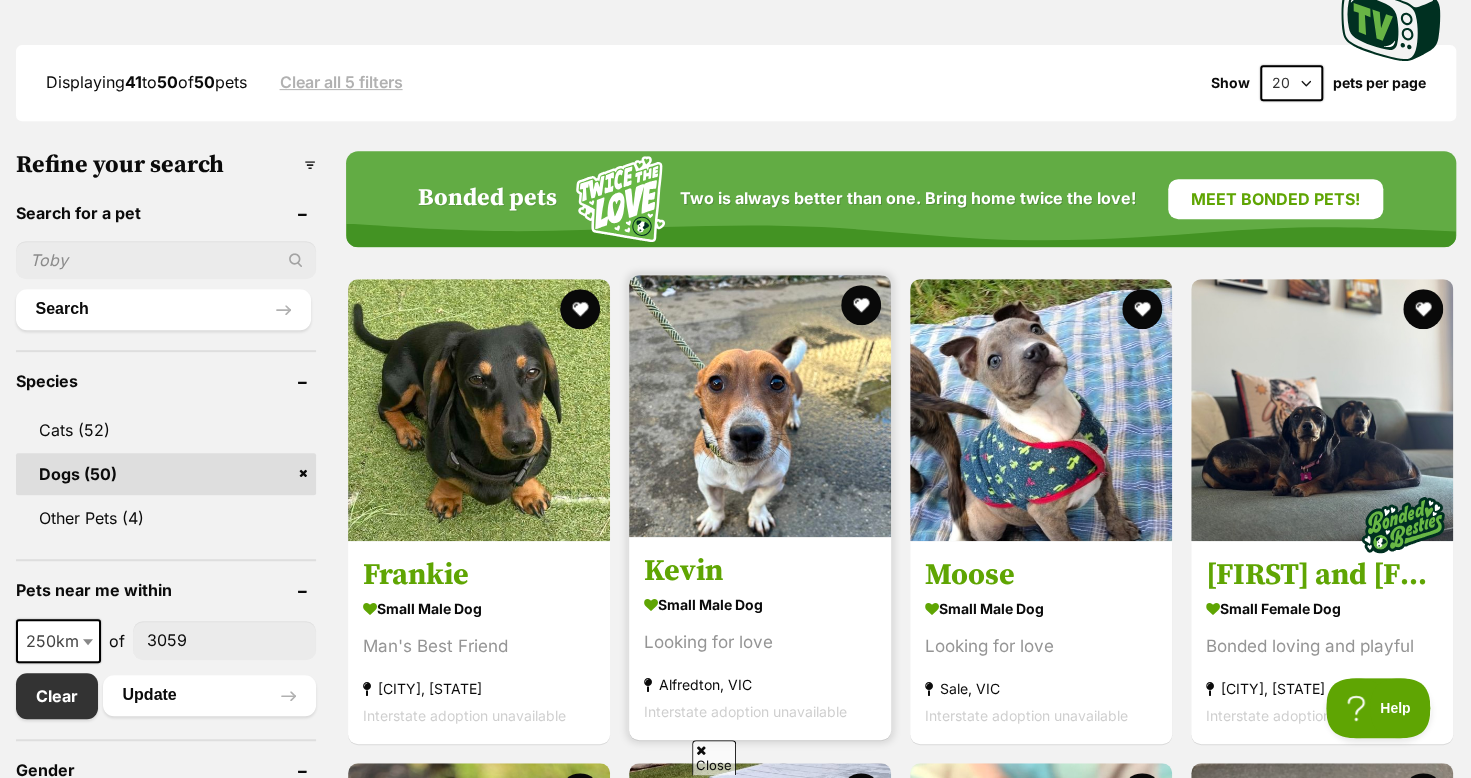 click at bounding box center (760, 406) 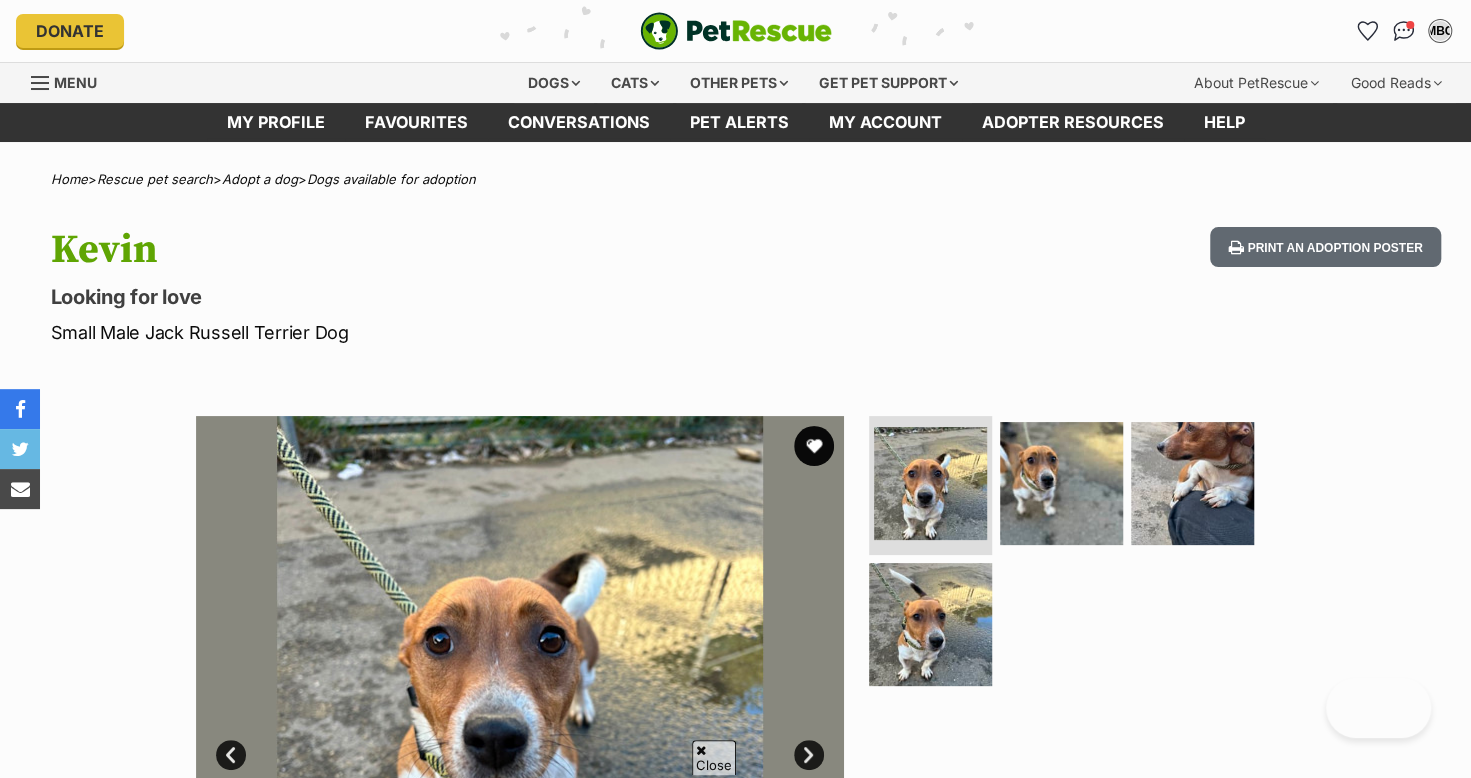 scroll, scrollTop: 500, scrollLeft: 0, axis: vertical 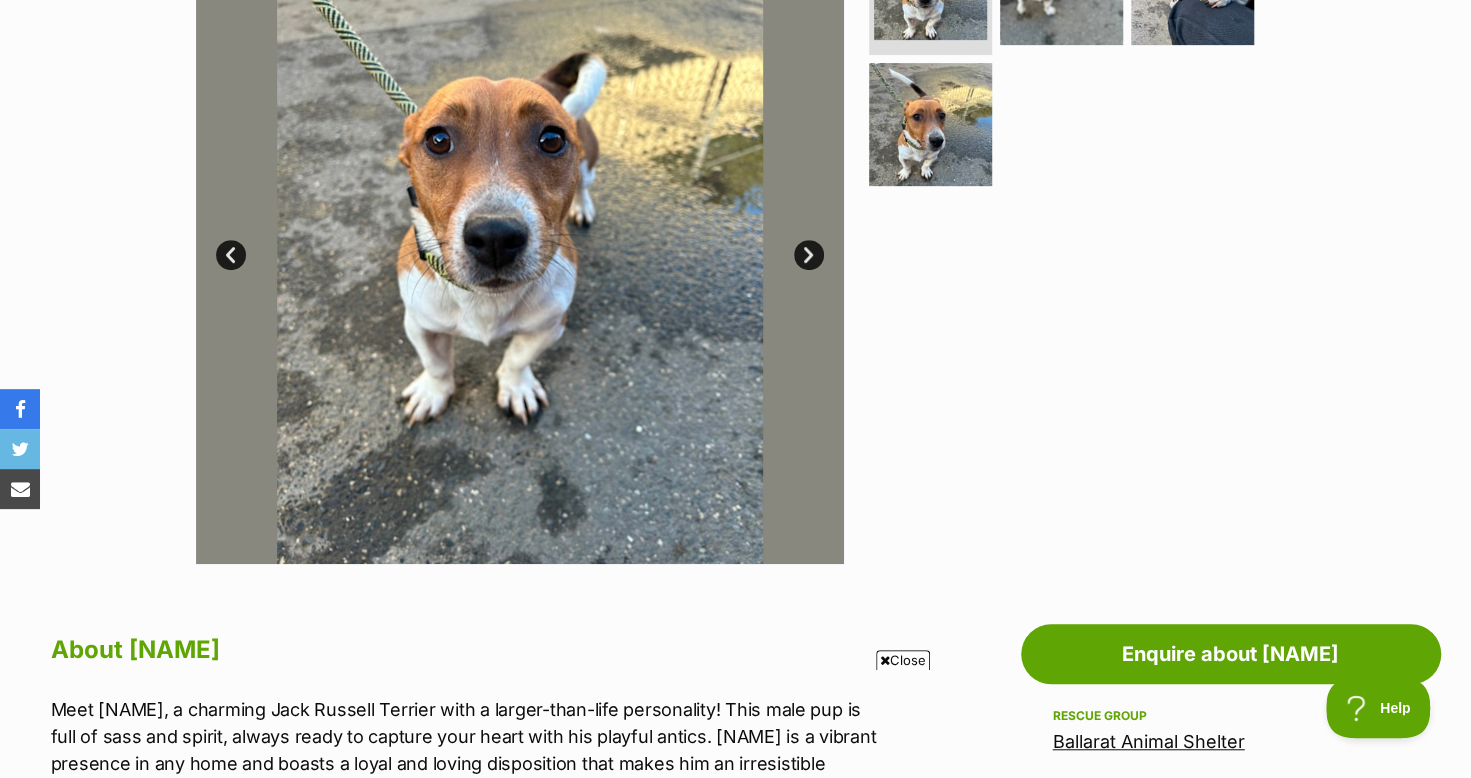click on "Next" at bounding box center [809, 255] 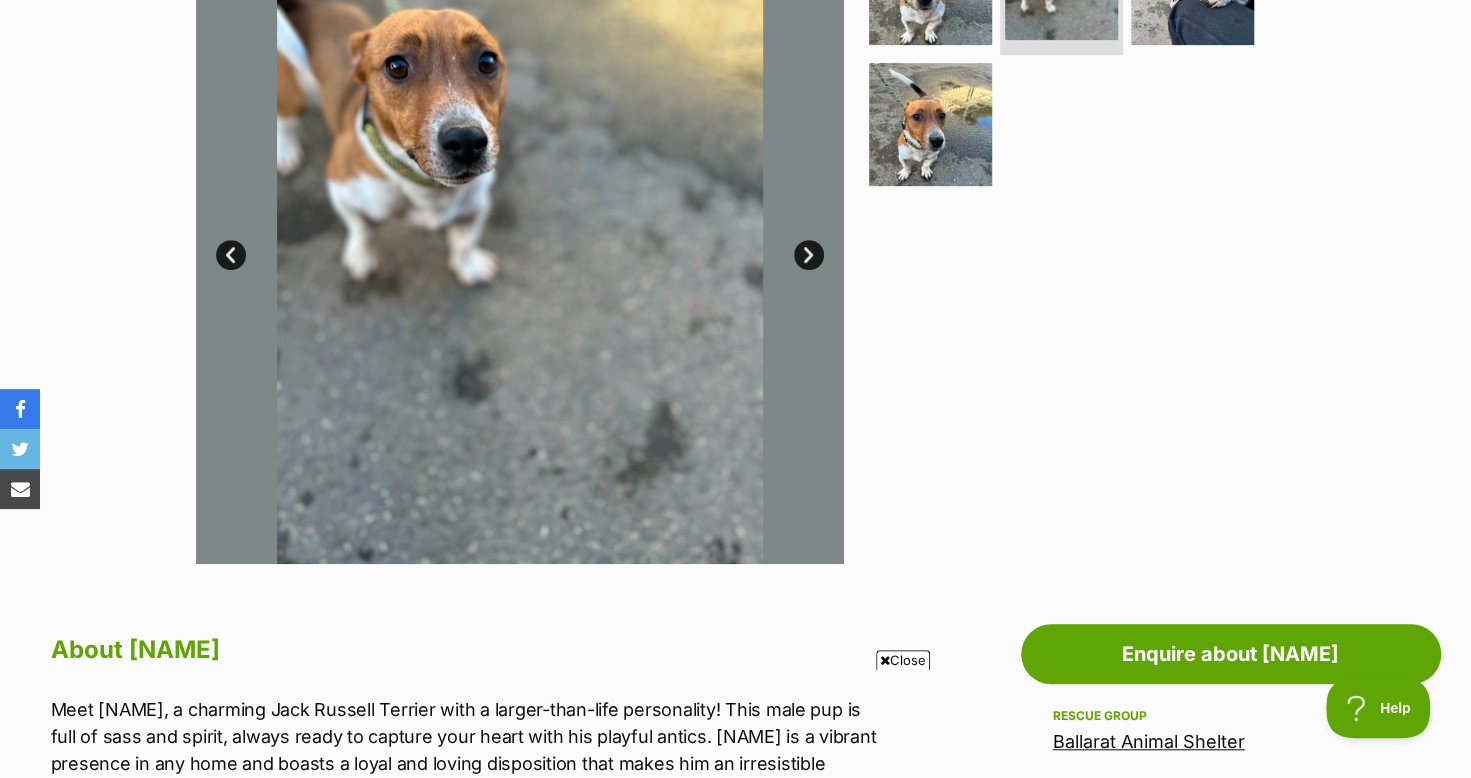 click on "Next" at bounding box center [809, 255] 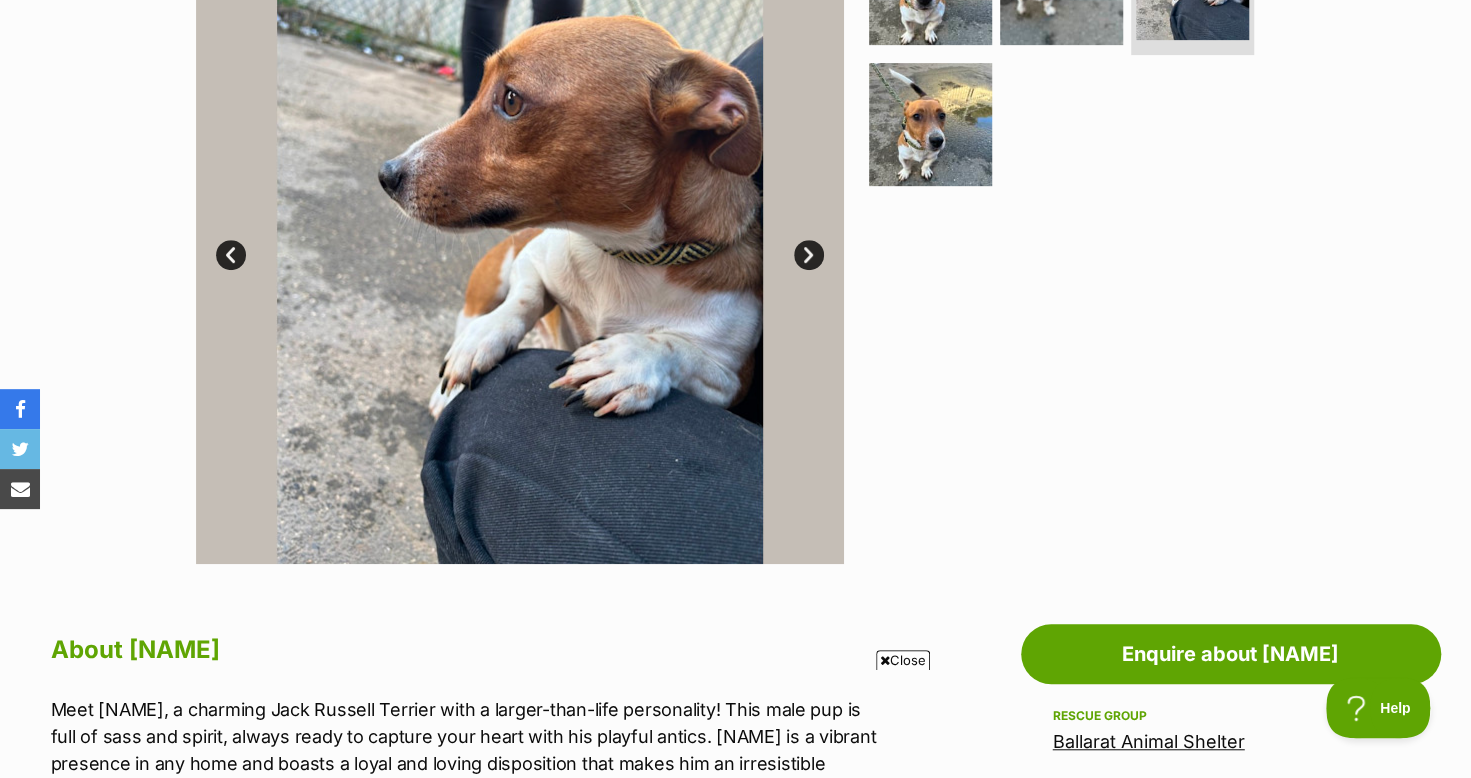 click on "Next" at bounding box center [809, 255] 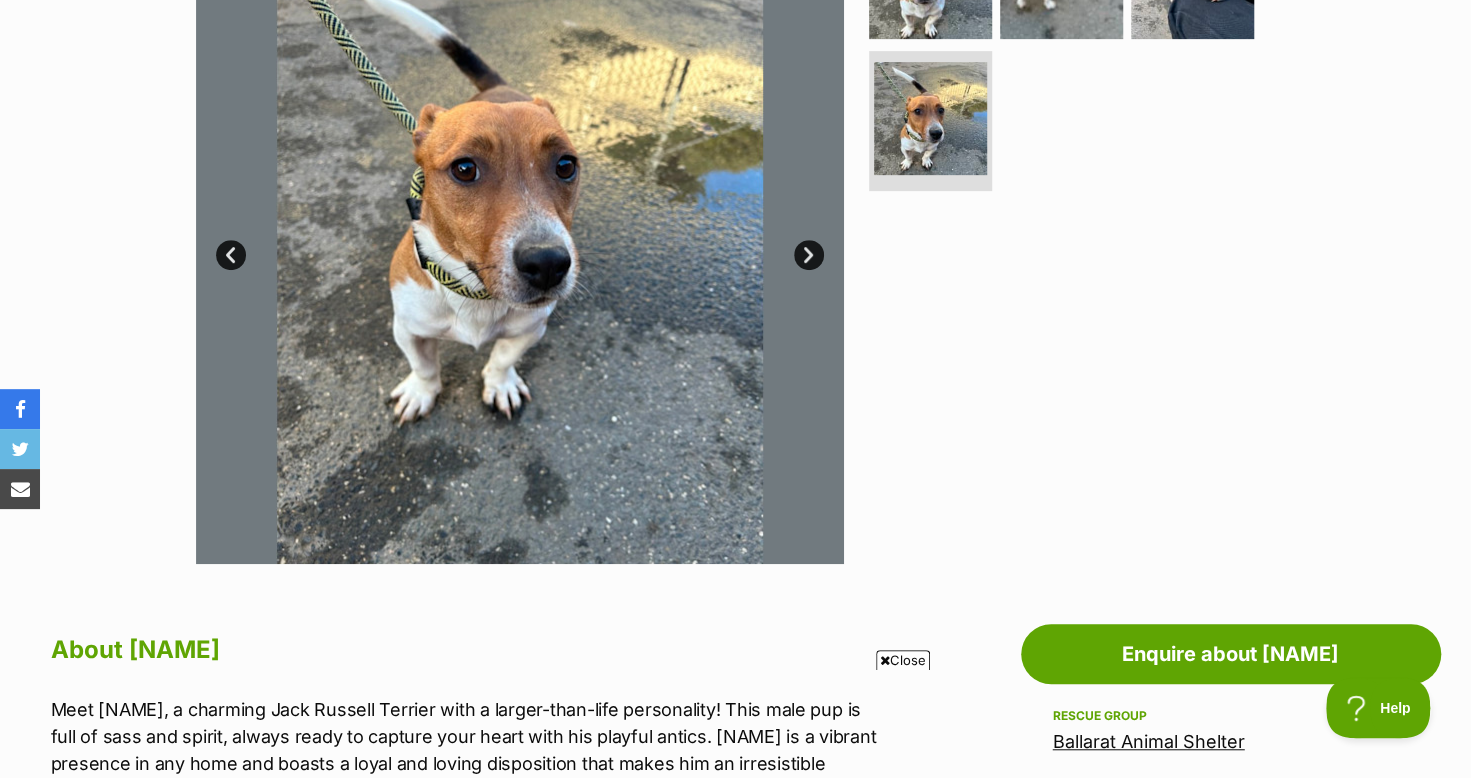 click on "Next" at bounding box center [809, 255] 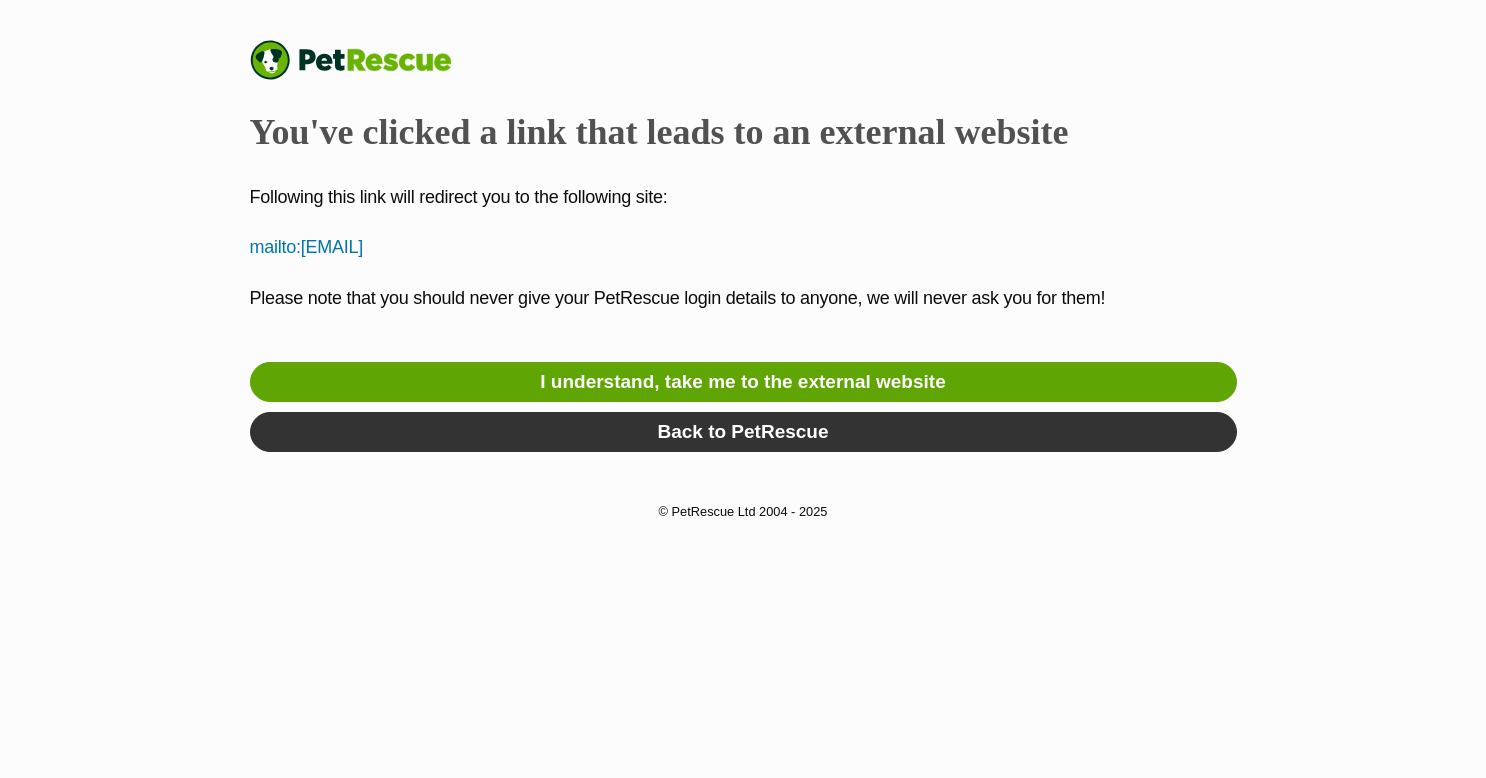 scroll, scrollTop: 0, scrollLeft: 0, axis: both 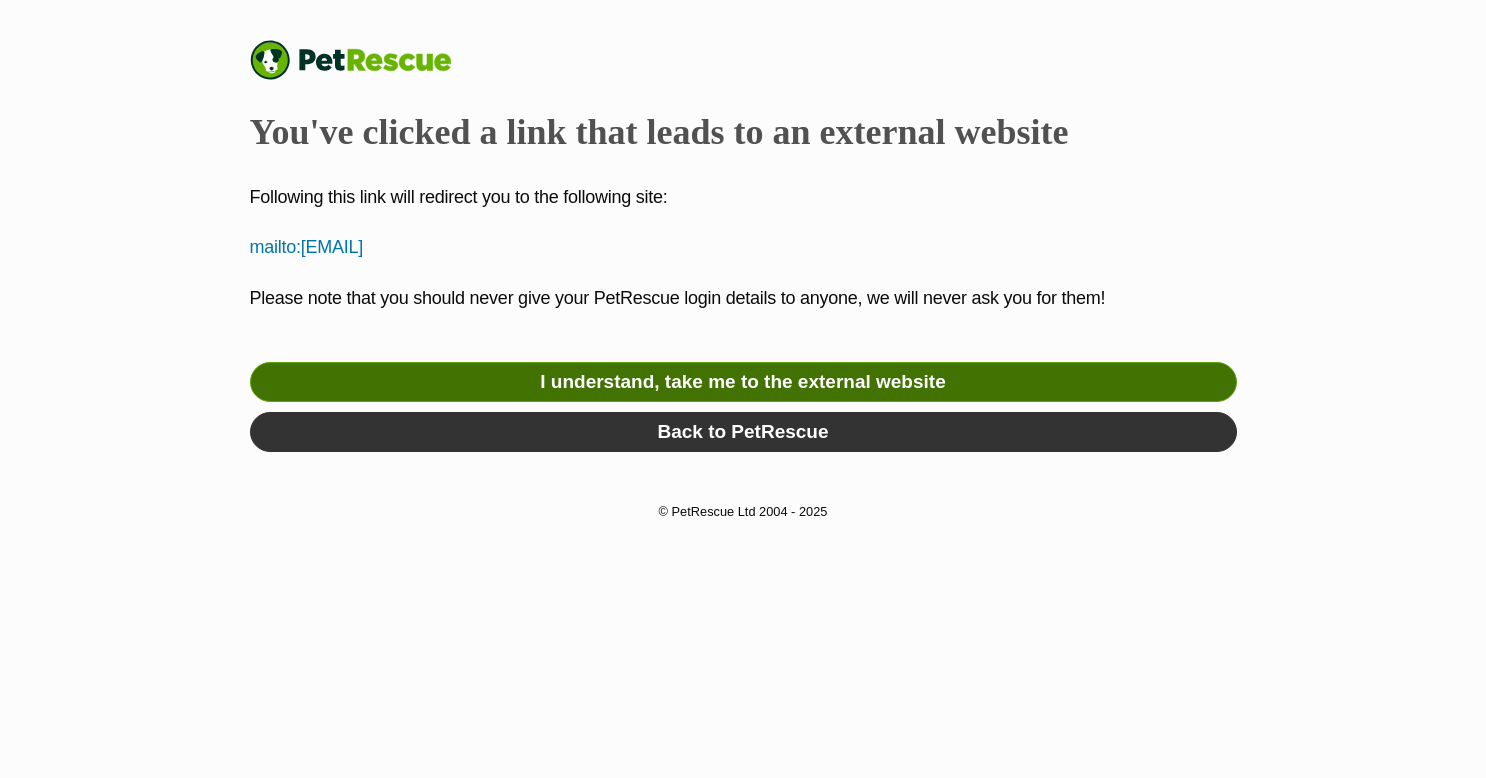 click on "I understand, take me to the external website" at bounding box center [743, 382] 